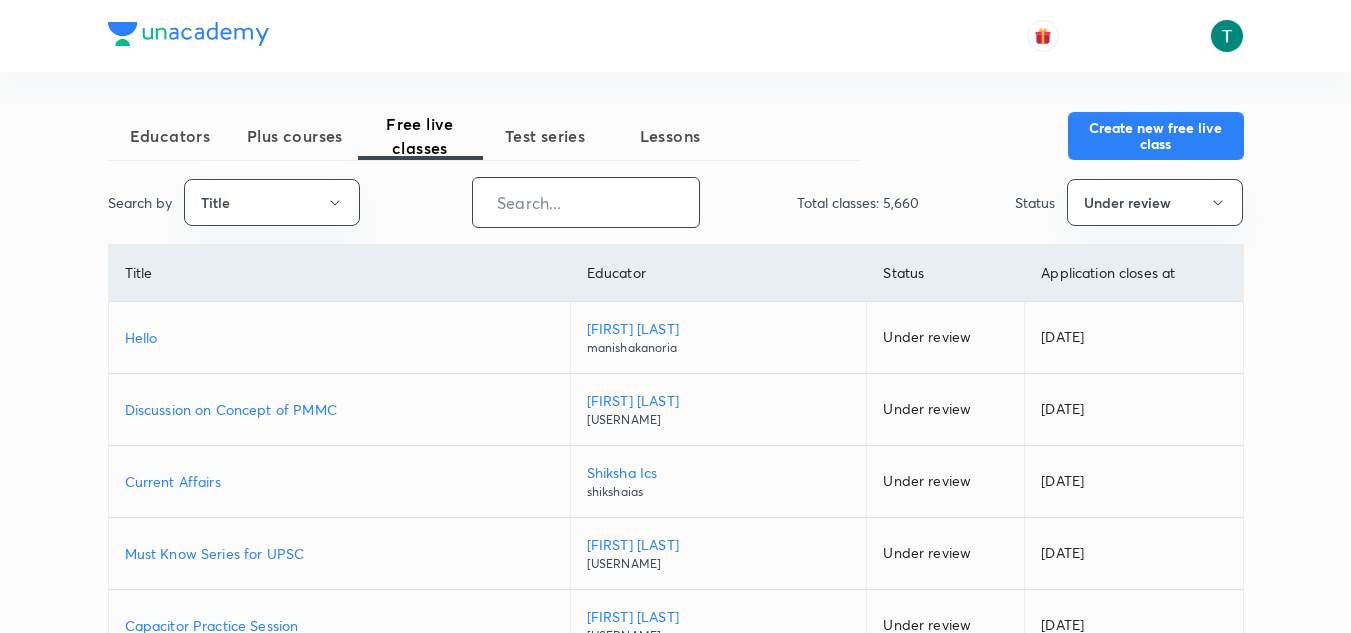 click at bounding box center (586, 202) 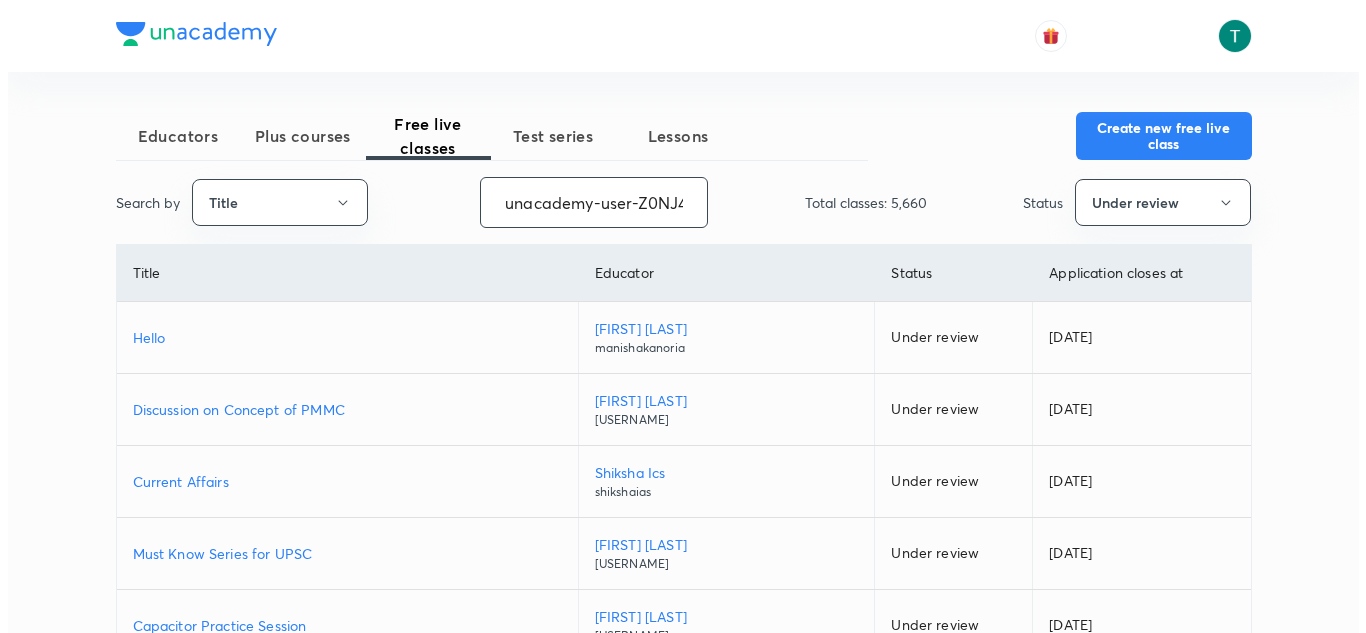 scroll, scrollTop: 0, scrollLeft: 0, axis: both 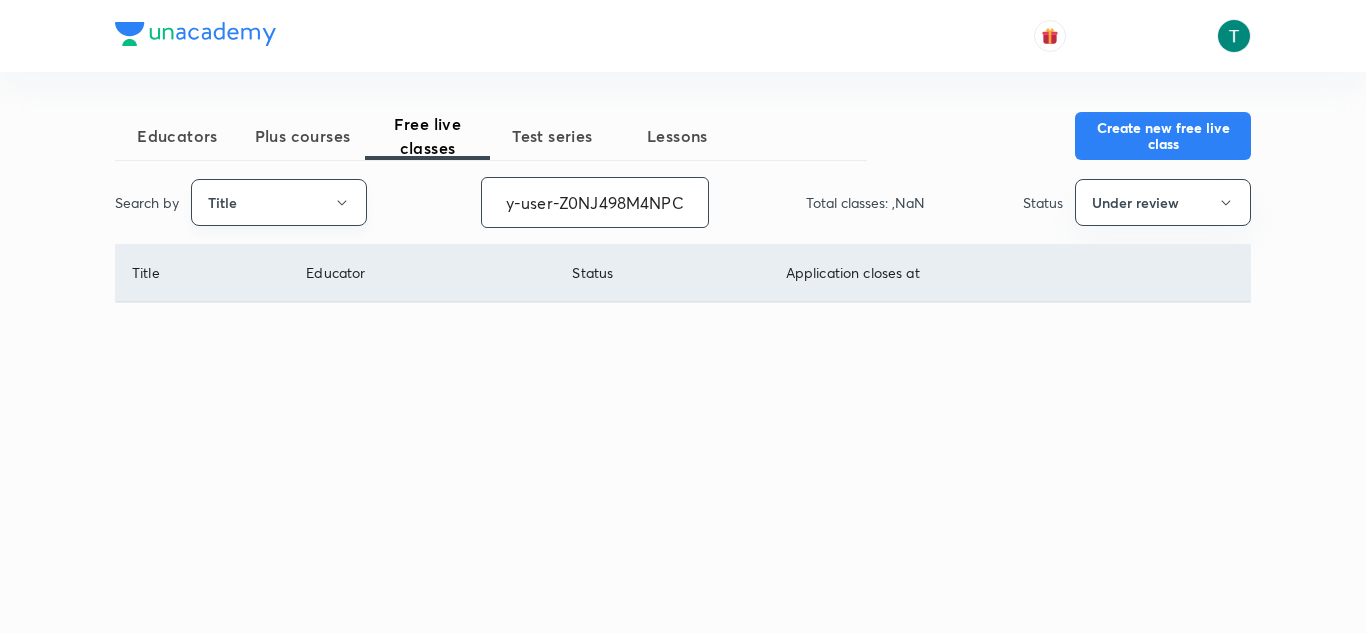 type on "unacademy-user-Z0NJ498M4NPC" 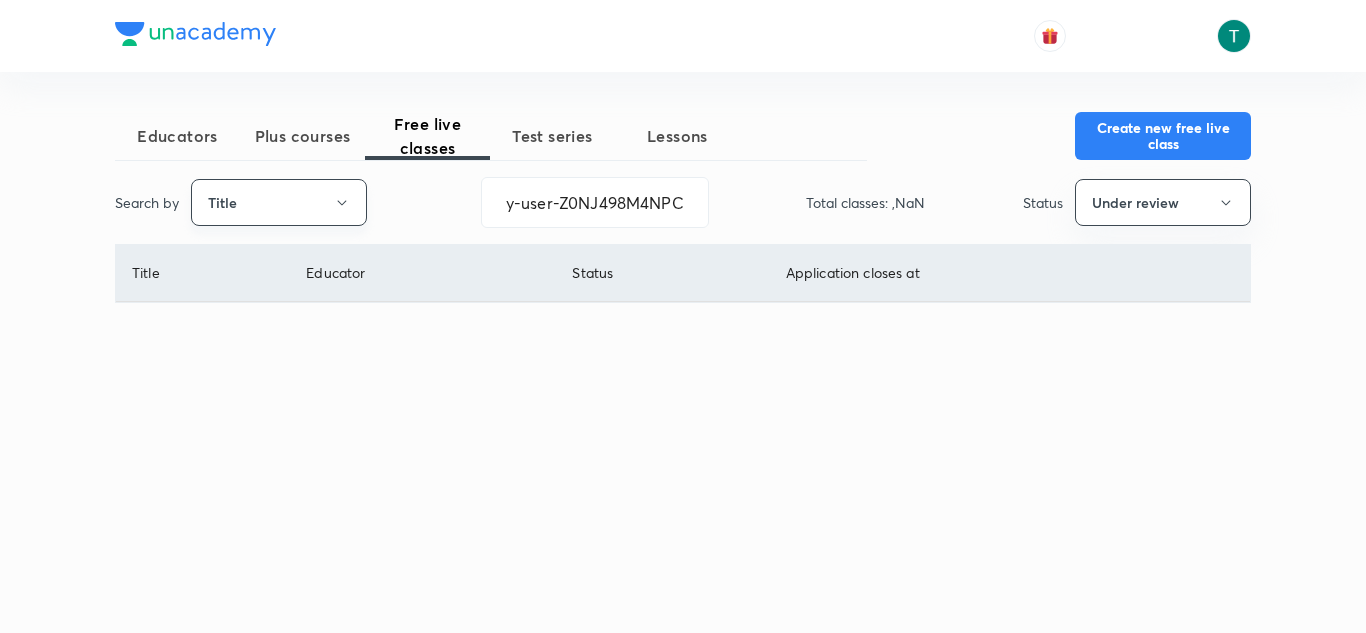 scroll, scrollTop: 0, scrollLeft: 0, axis: both 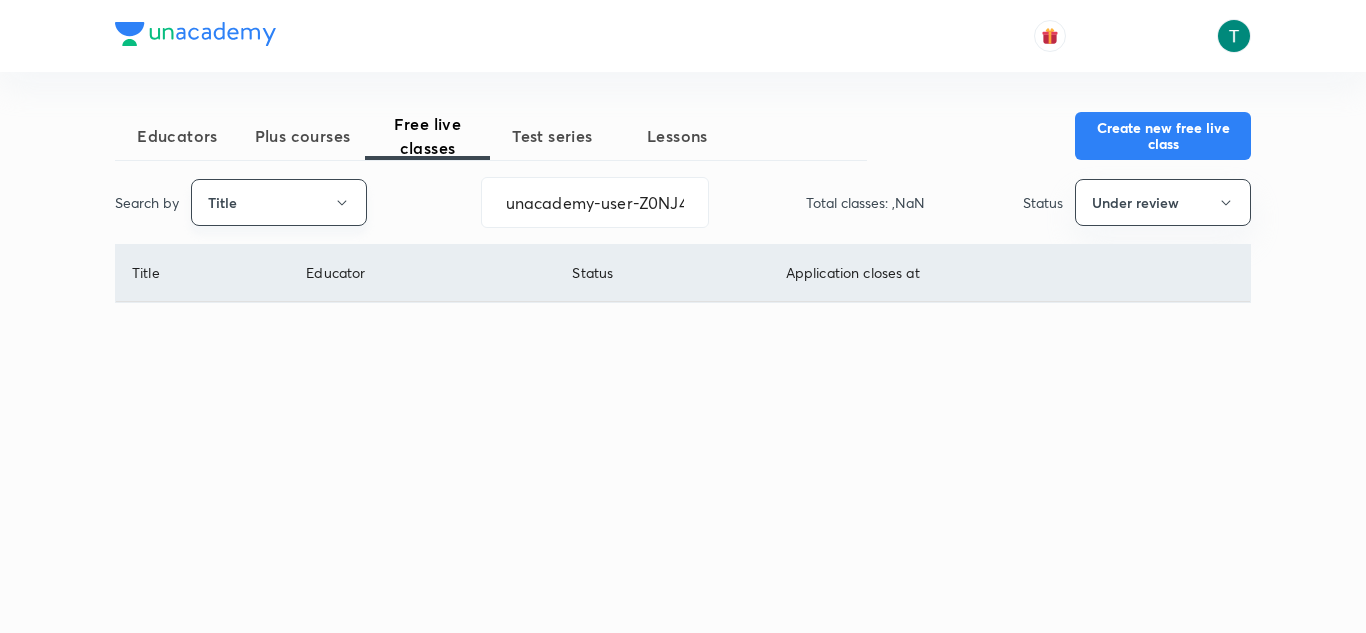 click on "Title" at bounding box center (279, 202) 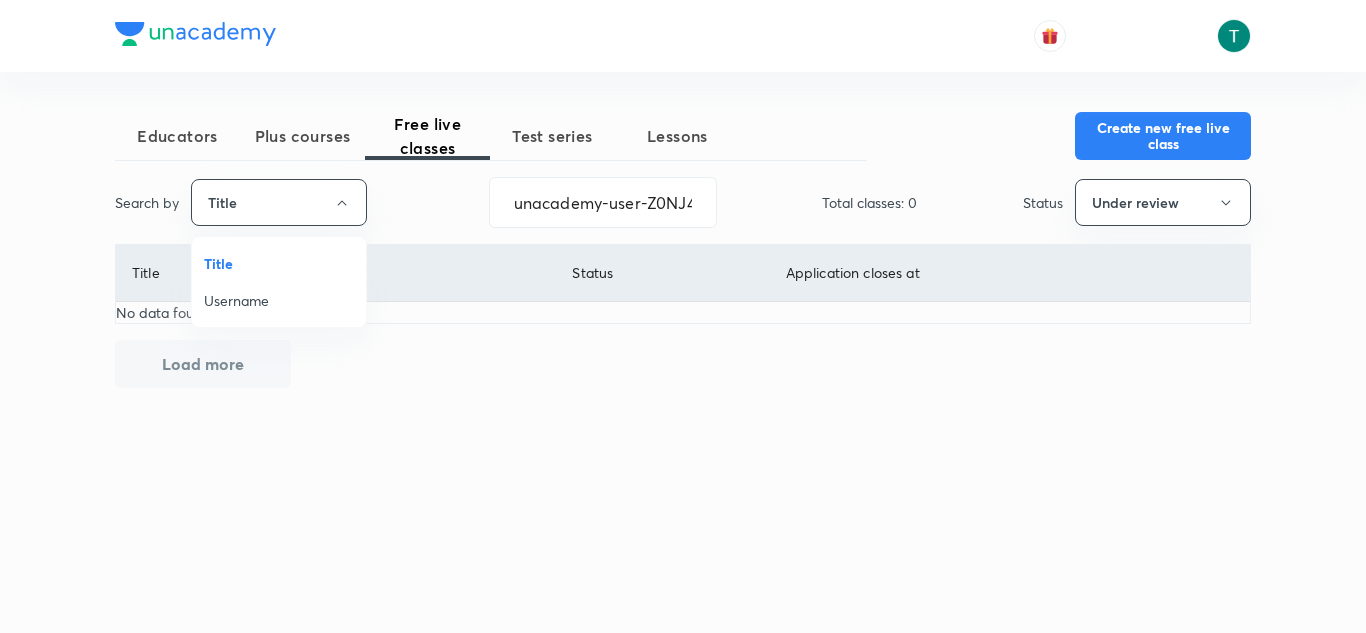 click on "Username" at bounding box center [279, 300] 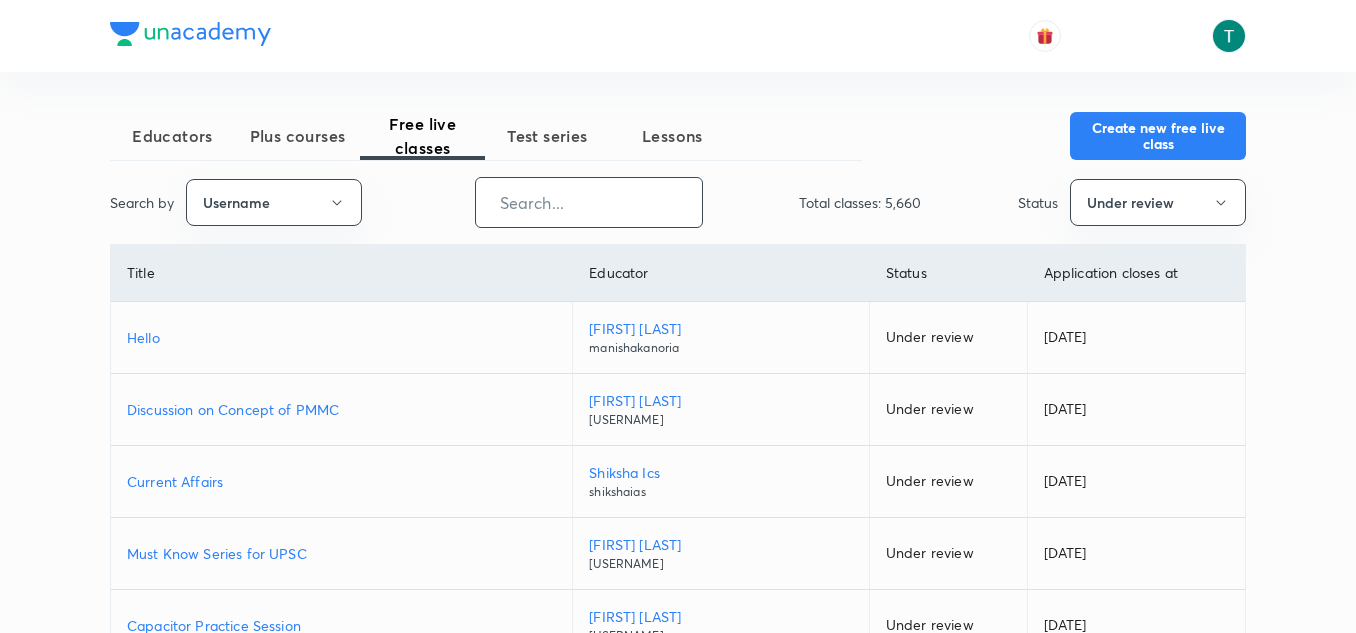 click at bounding box center [589, 202] 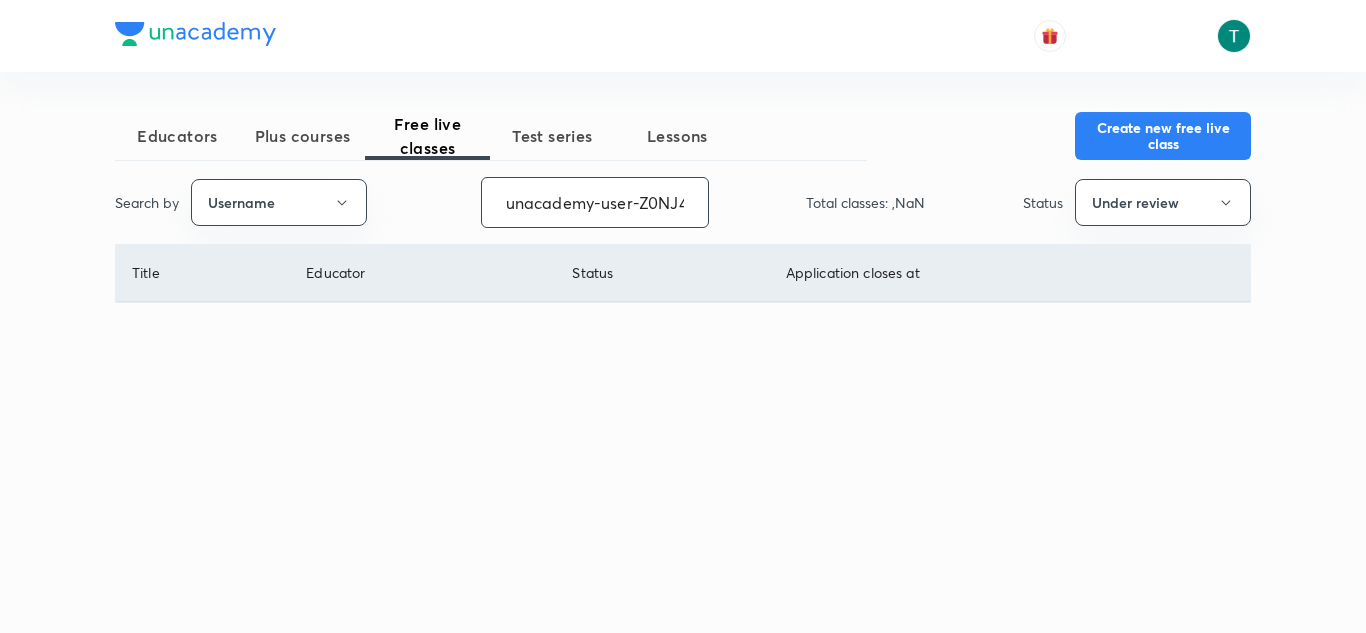 scroll, scrollTop: 0, scrollLeft: 85, axis: horizontal 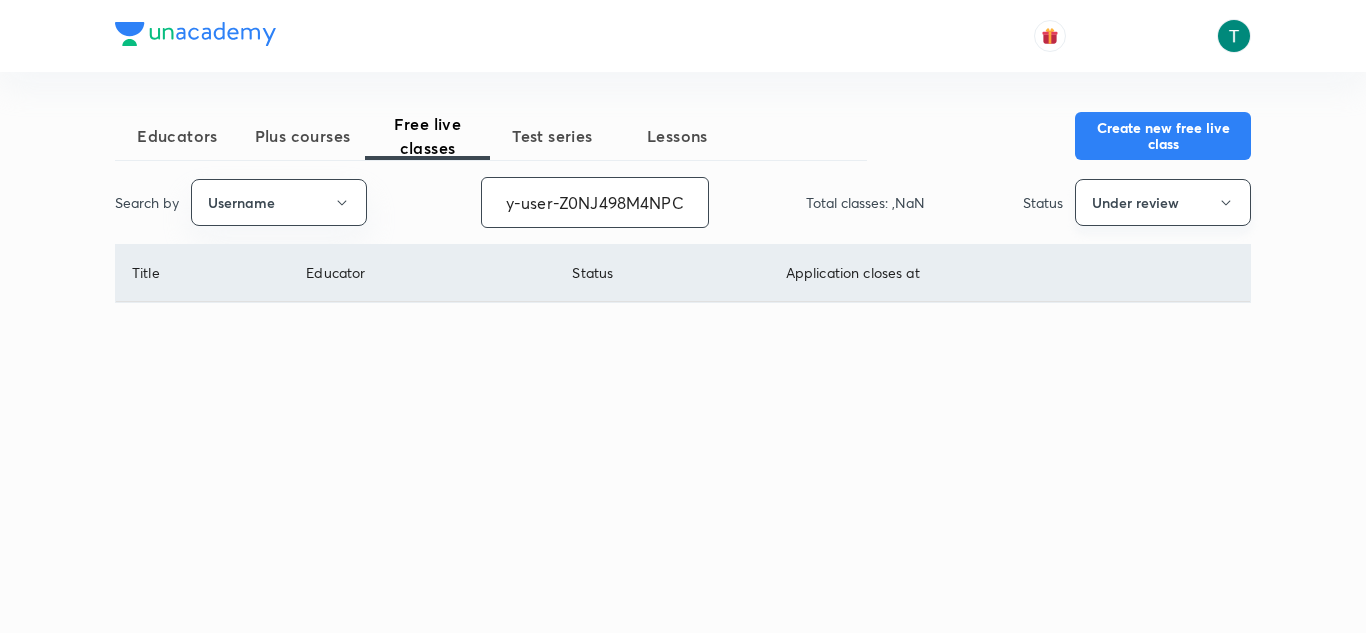 type on "unacademy-user-Z0NJ498M4NPC" 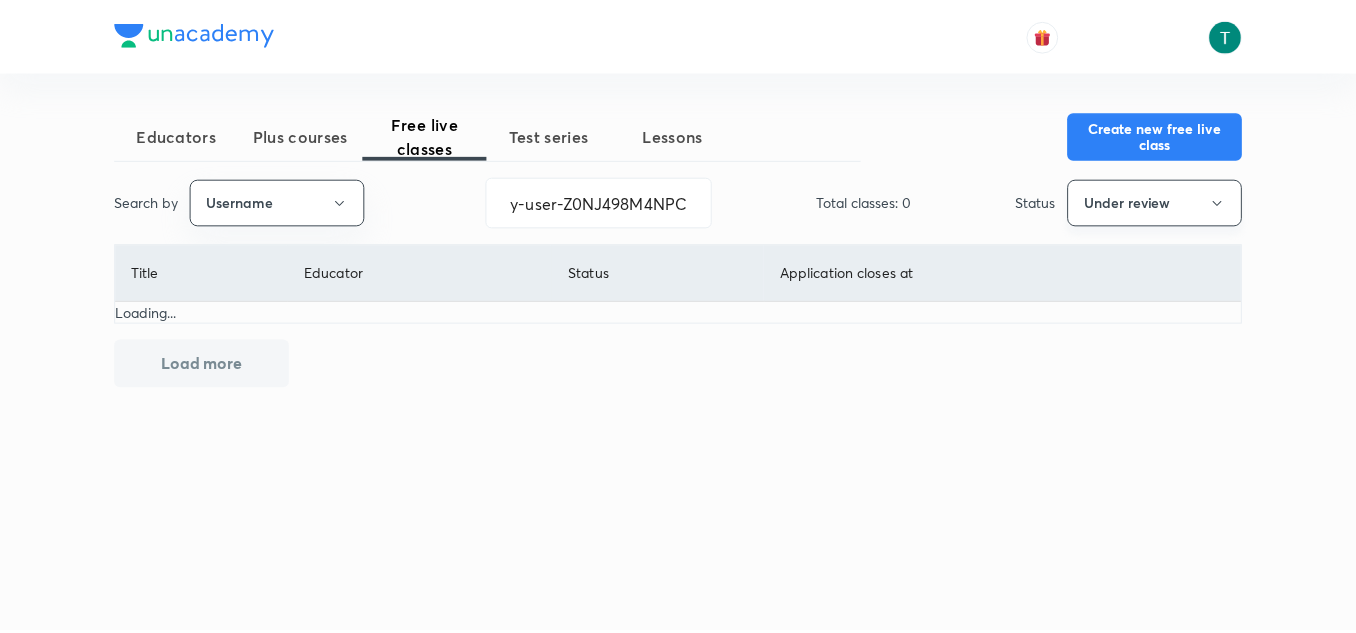 scroll, scrollTop: 0, scrollLeft: 0, axis: both 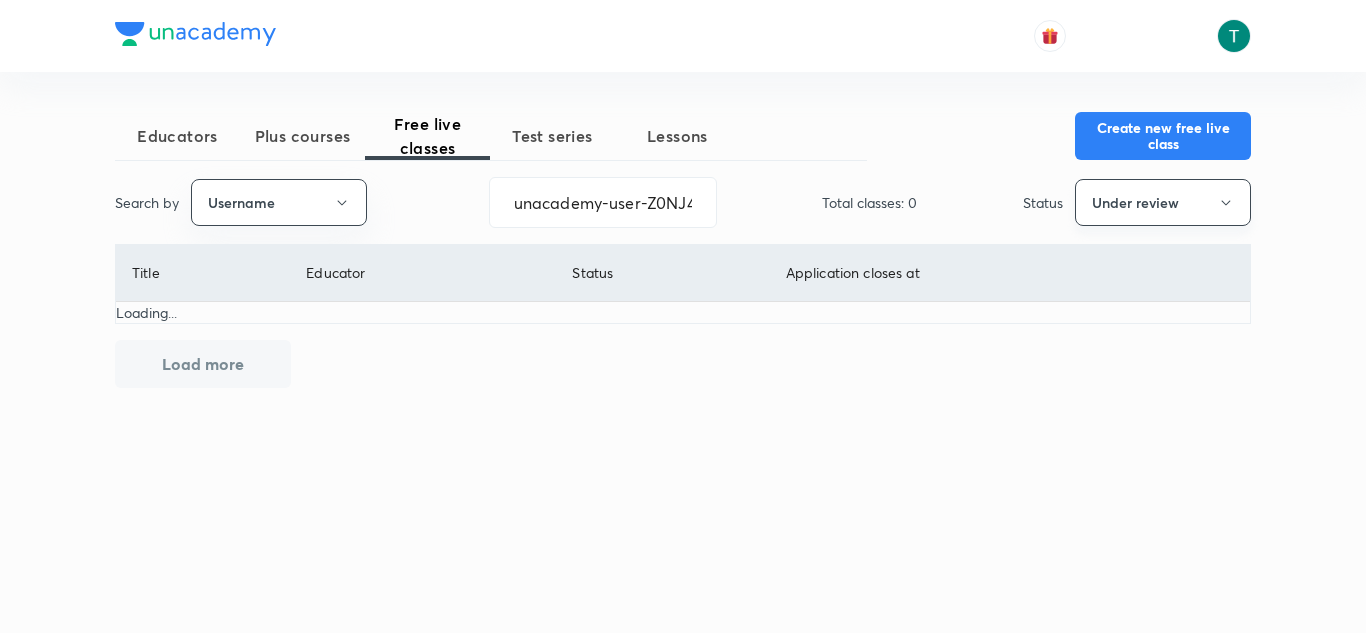 click on "Under review" at bounding box center [1163, 202] 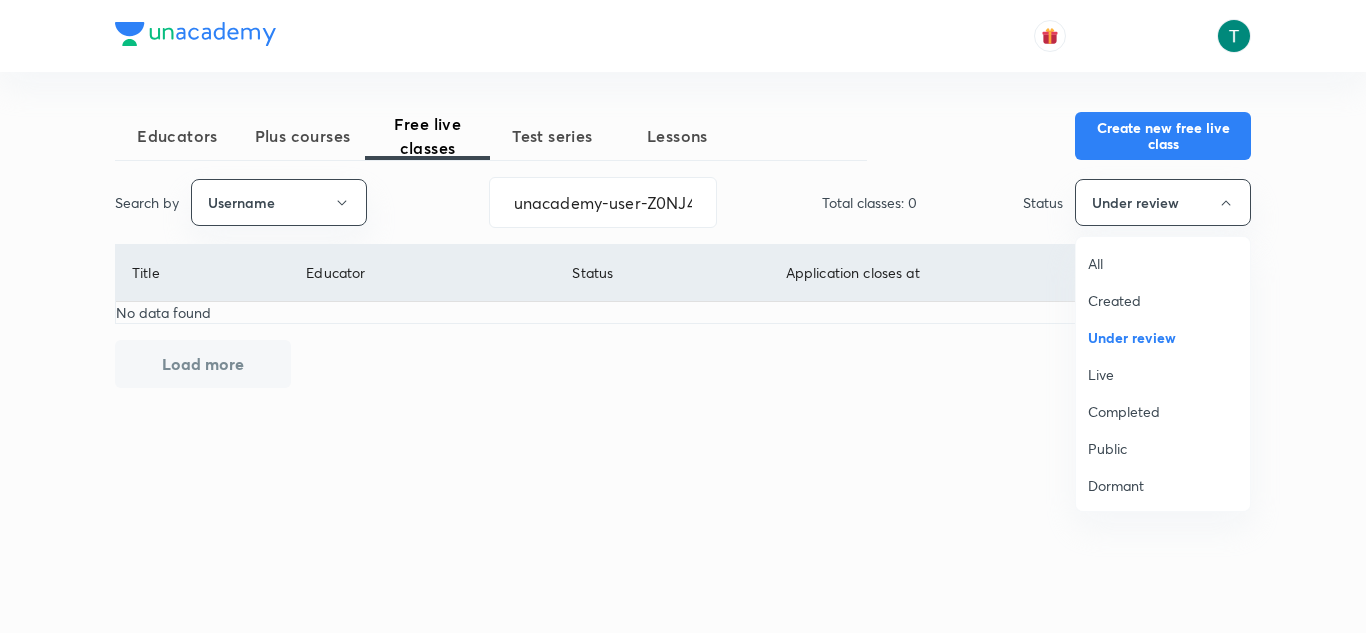 click on "All" at bounding box center [1163, 263] 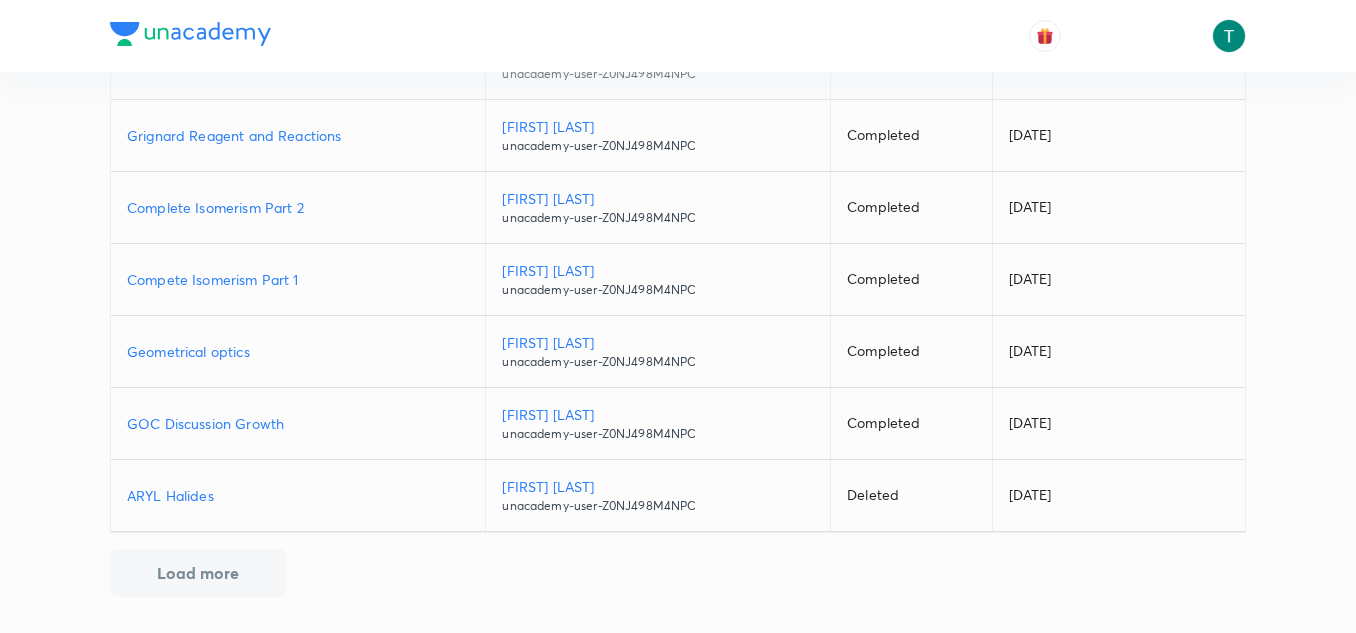 scroll, scrollTop: 0, scrollLeft: 0, axis: both 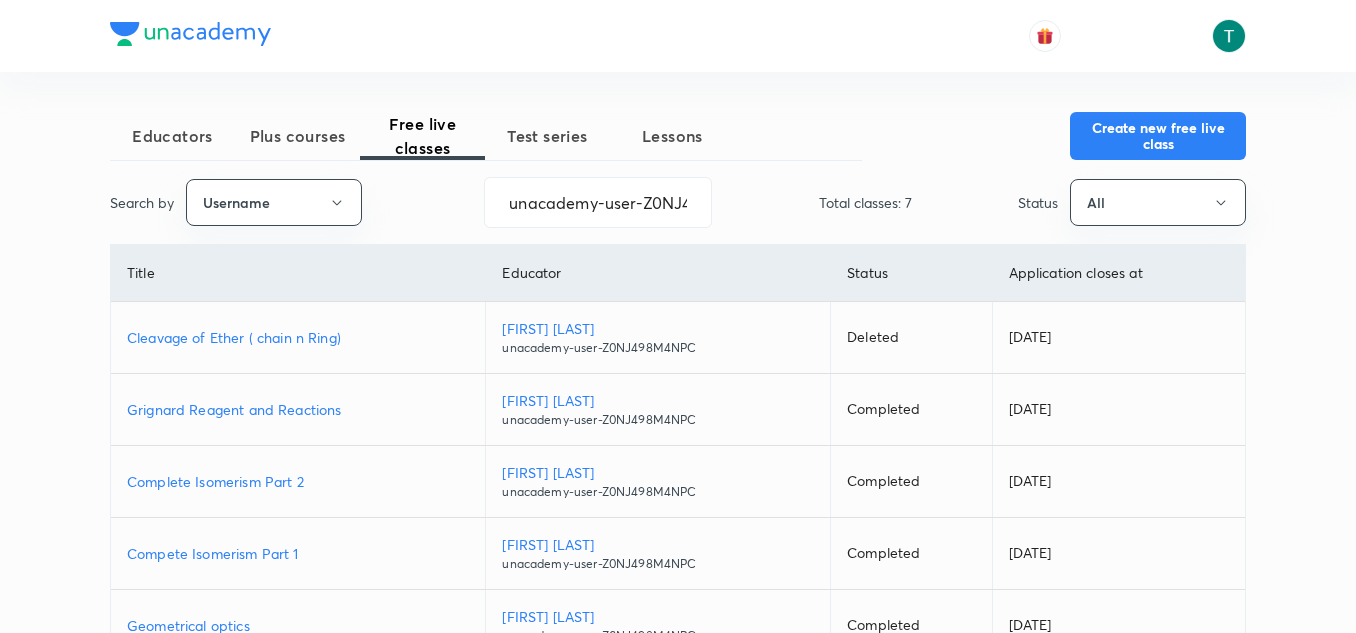 click on "Cleavage of Ether ( chain n Ring)" at bounding box center [298, 337] 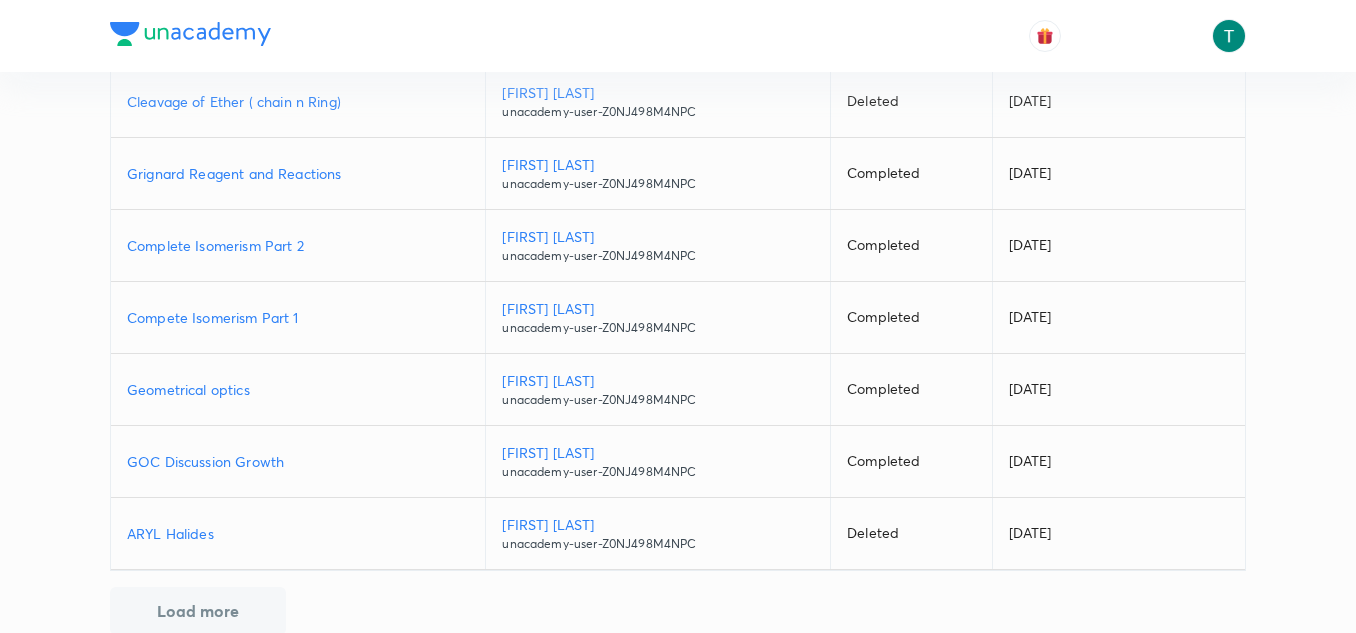 scroll, scrollTop: 274, scrollLeft: 0, axis: vertical 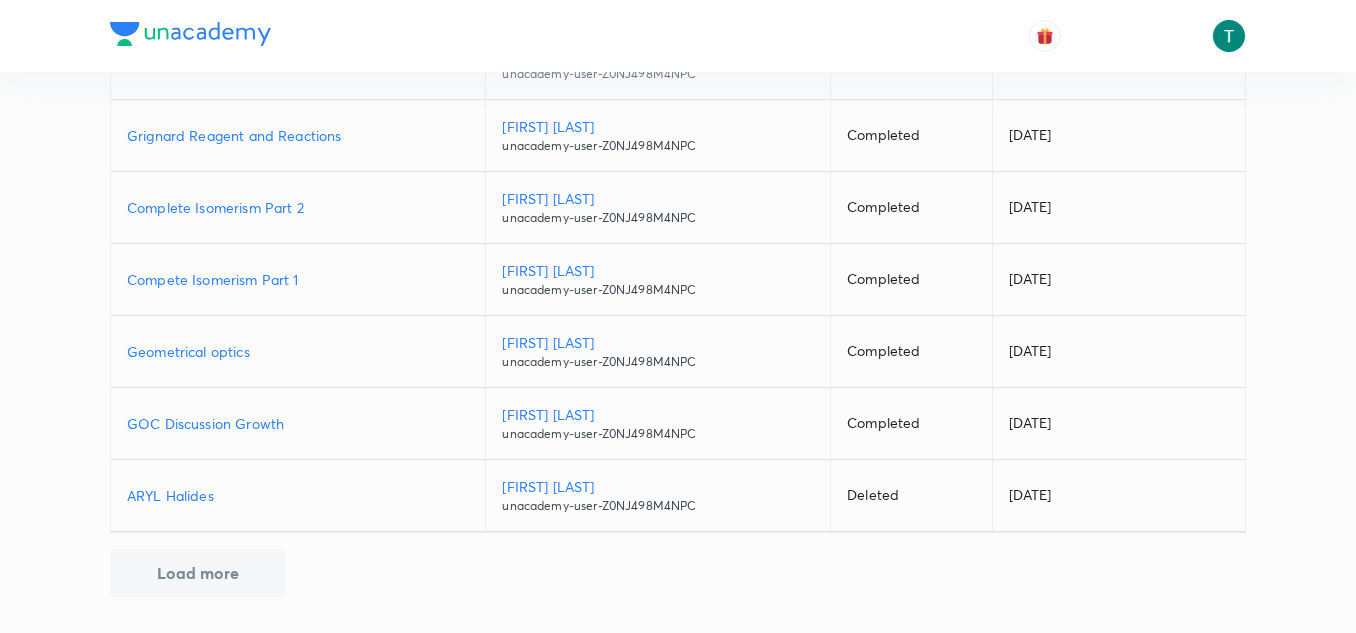 click on "Load more" at bounding box center [198, 573] 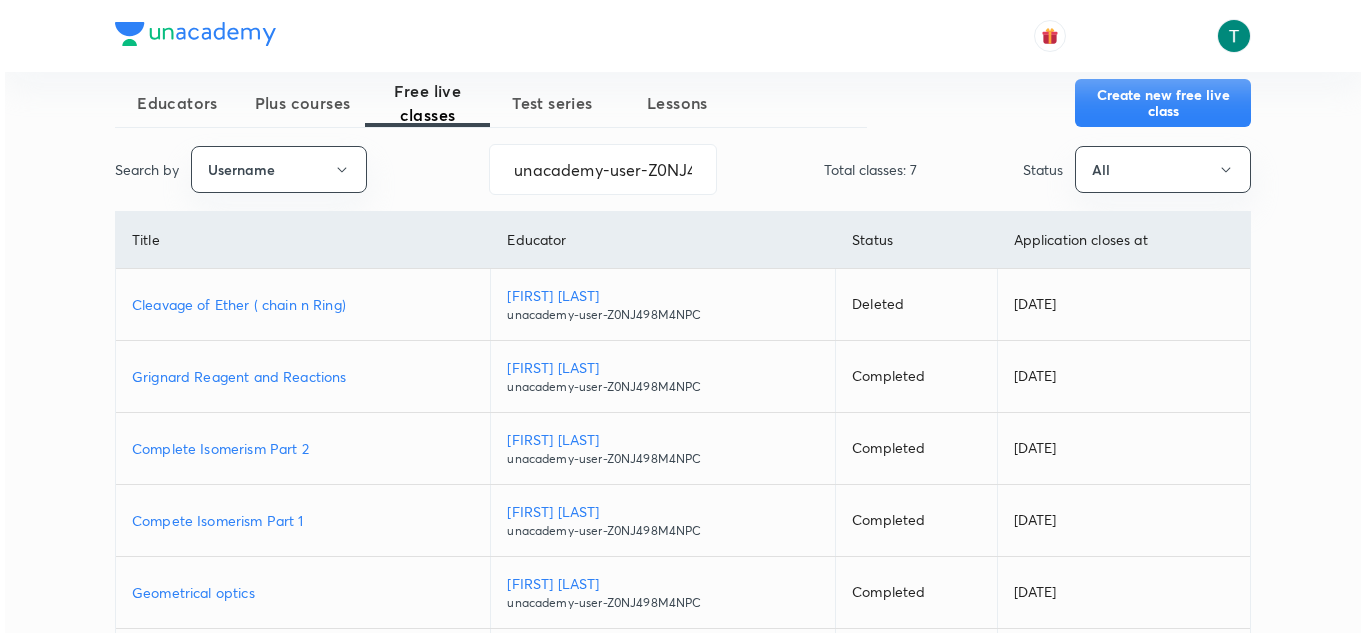scroll, scrollTop: 0, scrollLeft: 0, axis: both 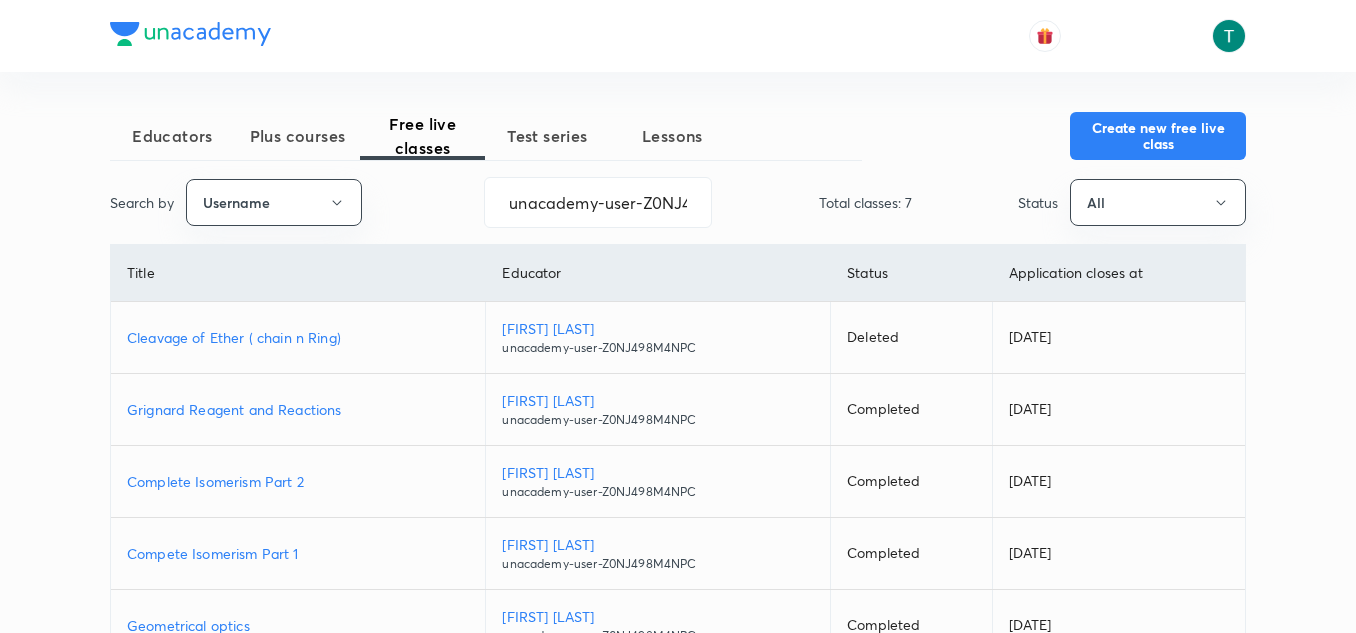 click on "Plus courses" at bounding box center (297, 136) 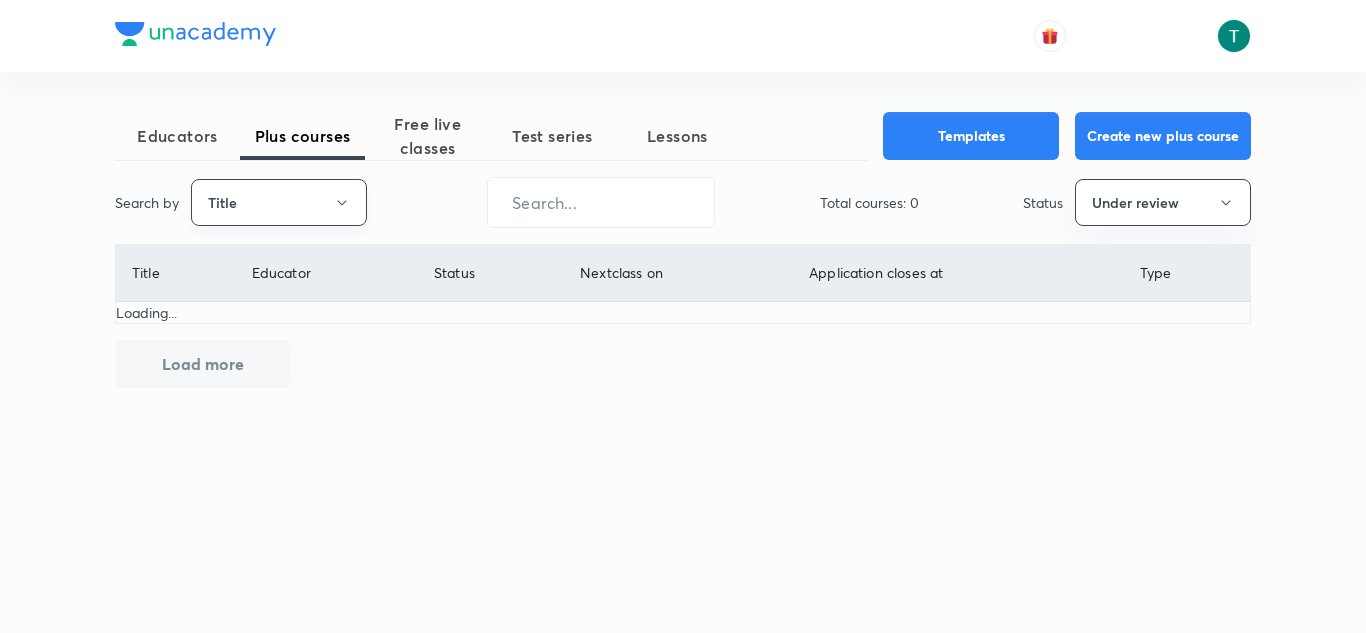 click on "Title" at bounding box center [279, 202] 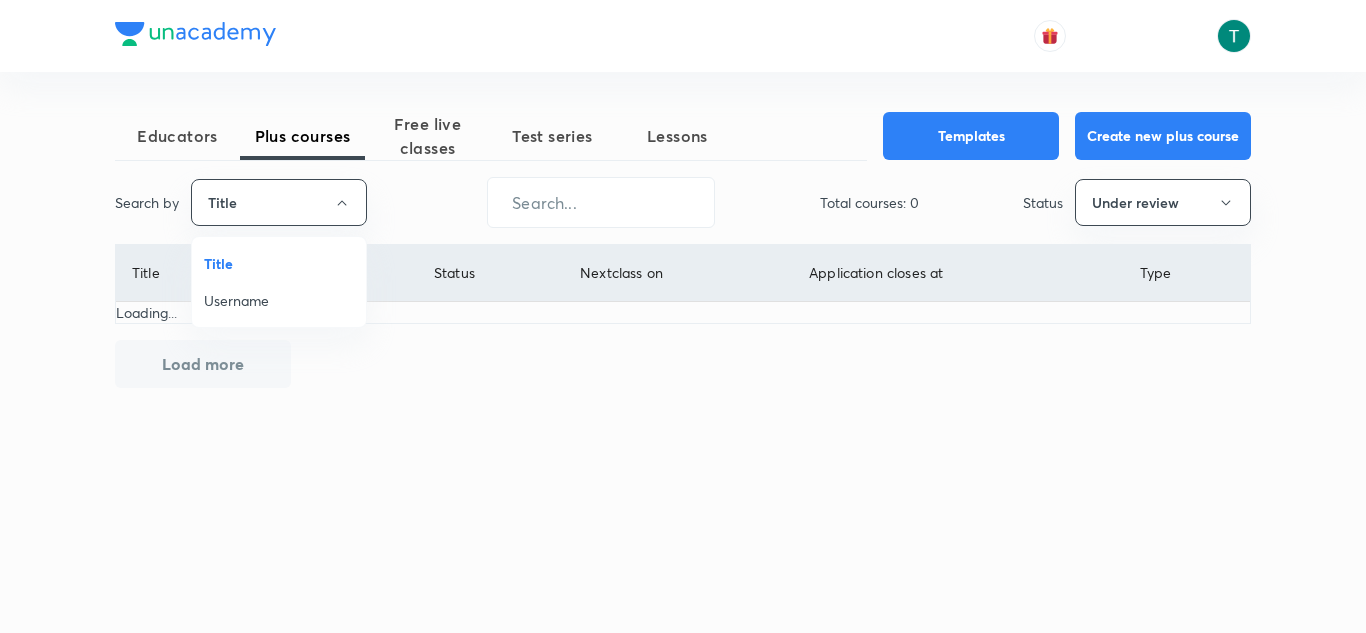 click on "Username" at bounding box center (279, 300) 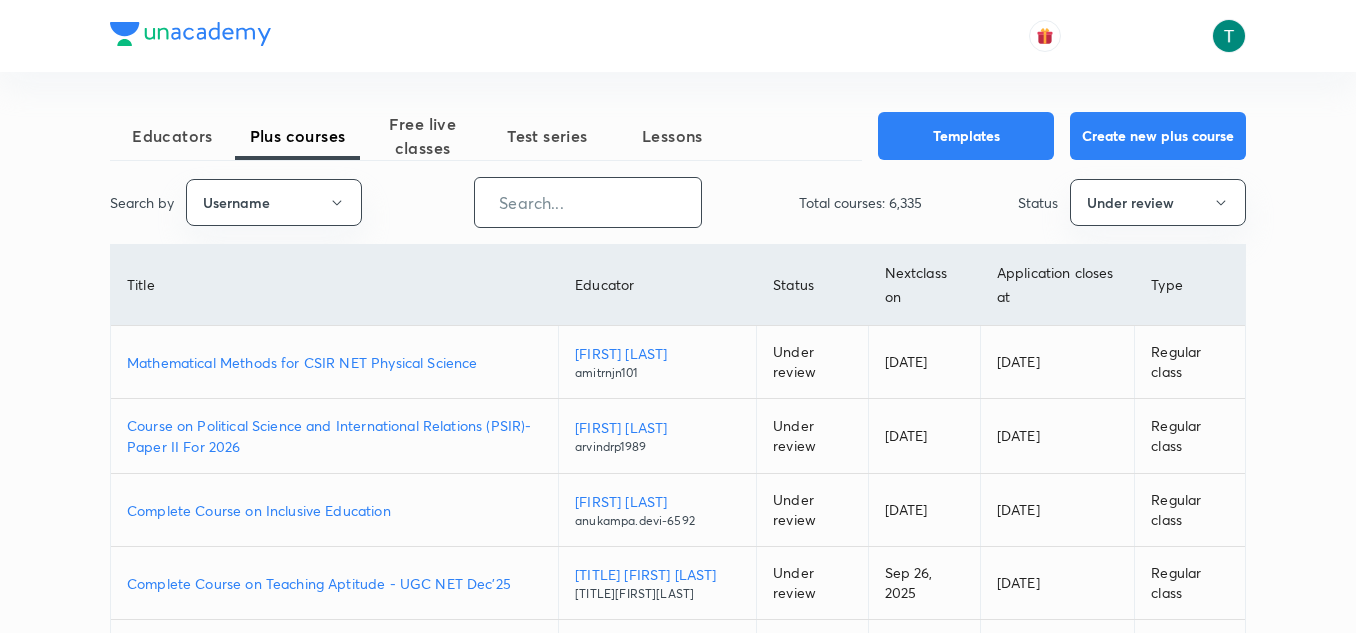 type 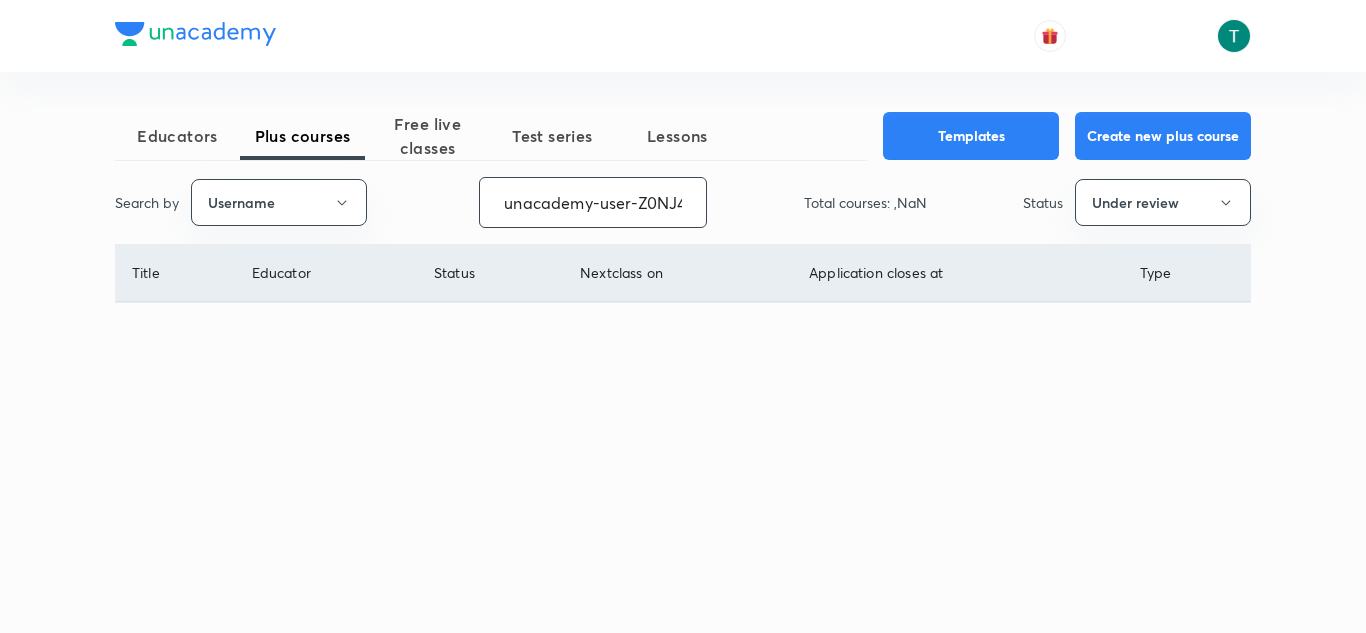 scroll, scrollTop: 0, scrollLeft: 85, axis: horizontal 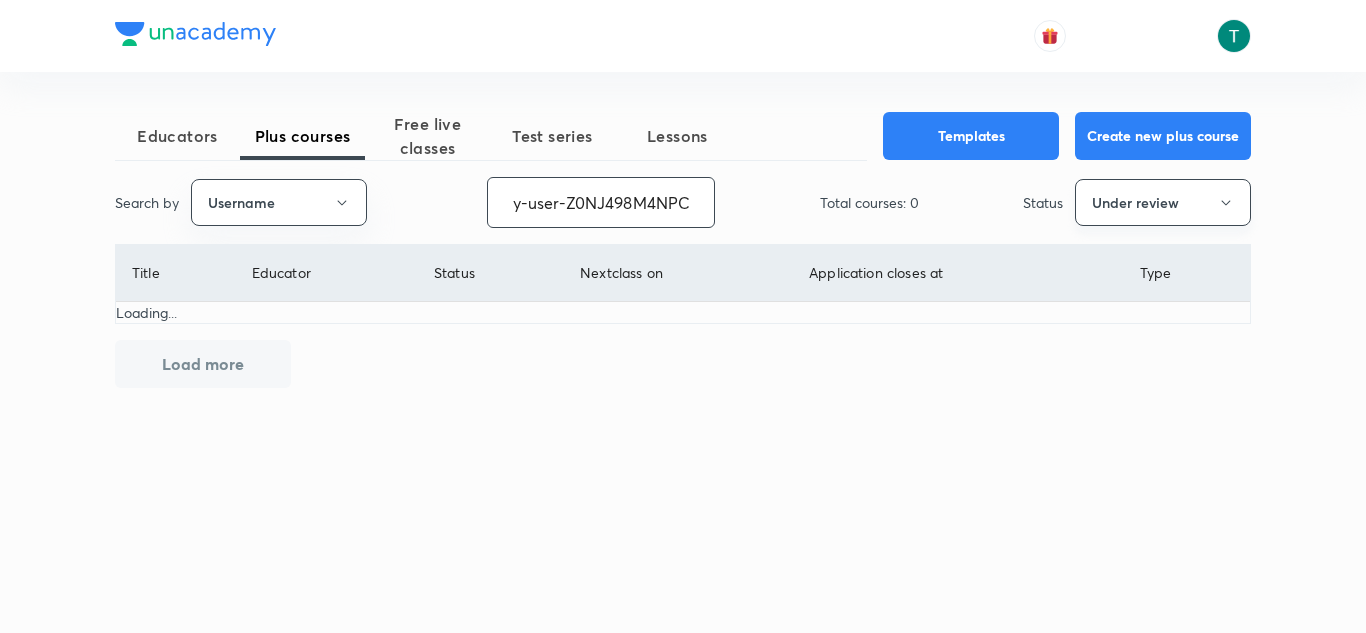 type on "unacademy-user-Z0NJ498M4NPC" 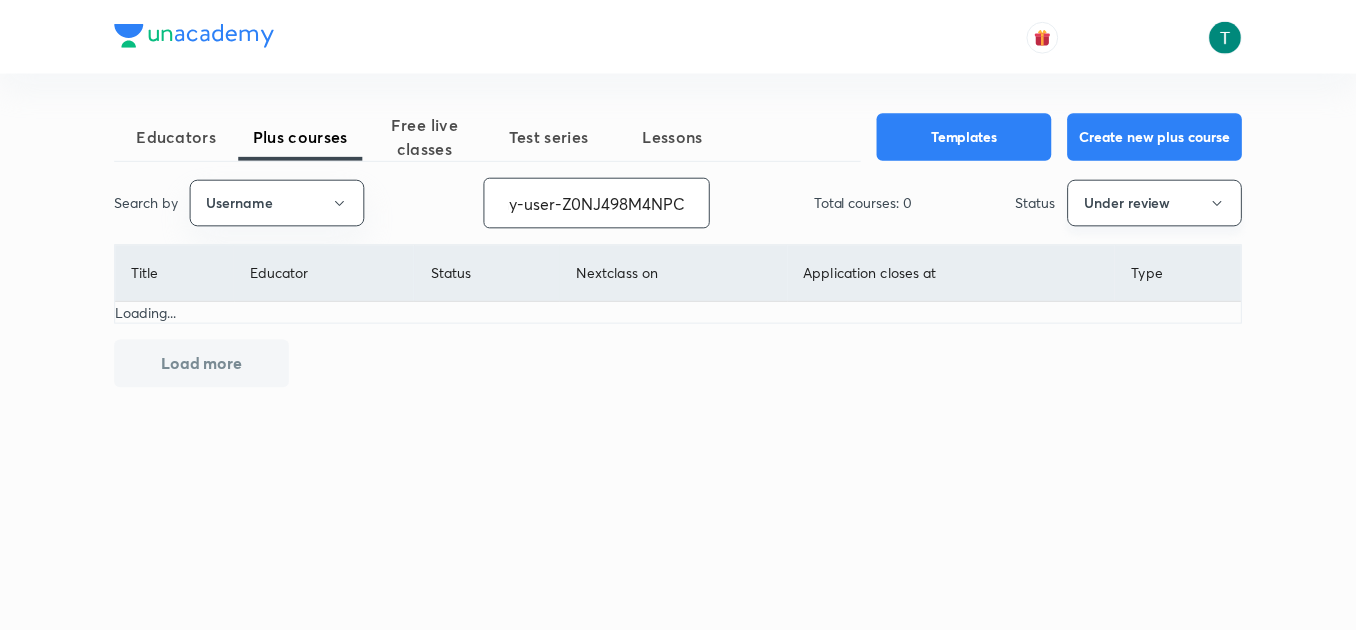 scroll, scrollTop: 0, scrollLeft: 0, axis: both 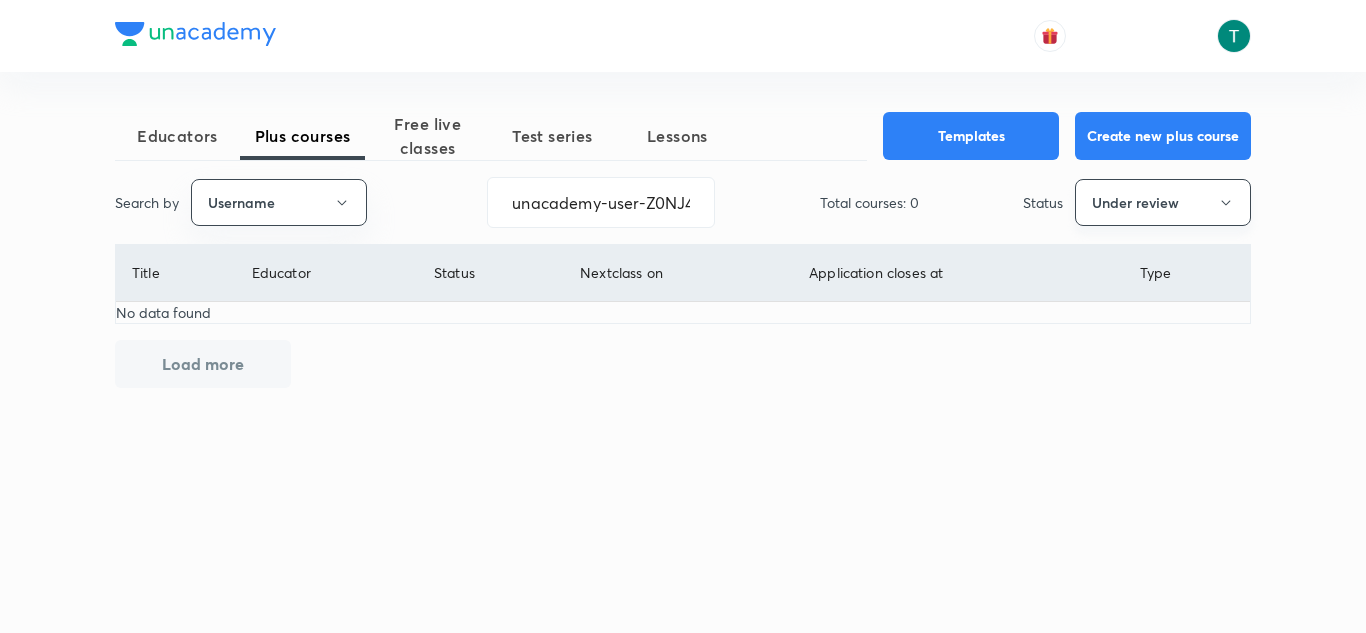 click on "Under review" at bounding box center [1163, 202] 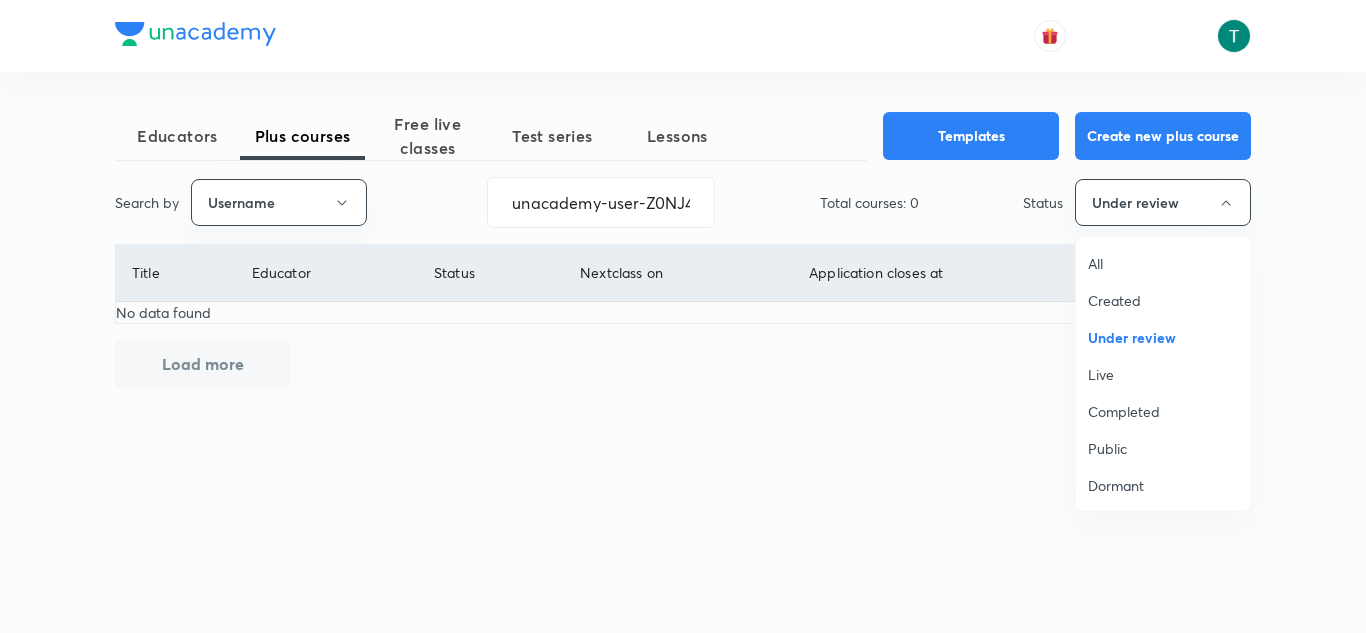click on "All" at bounding box center [1163, 263] 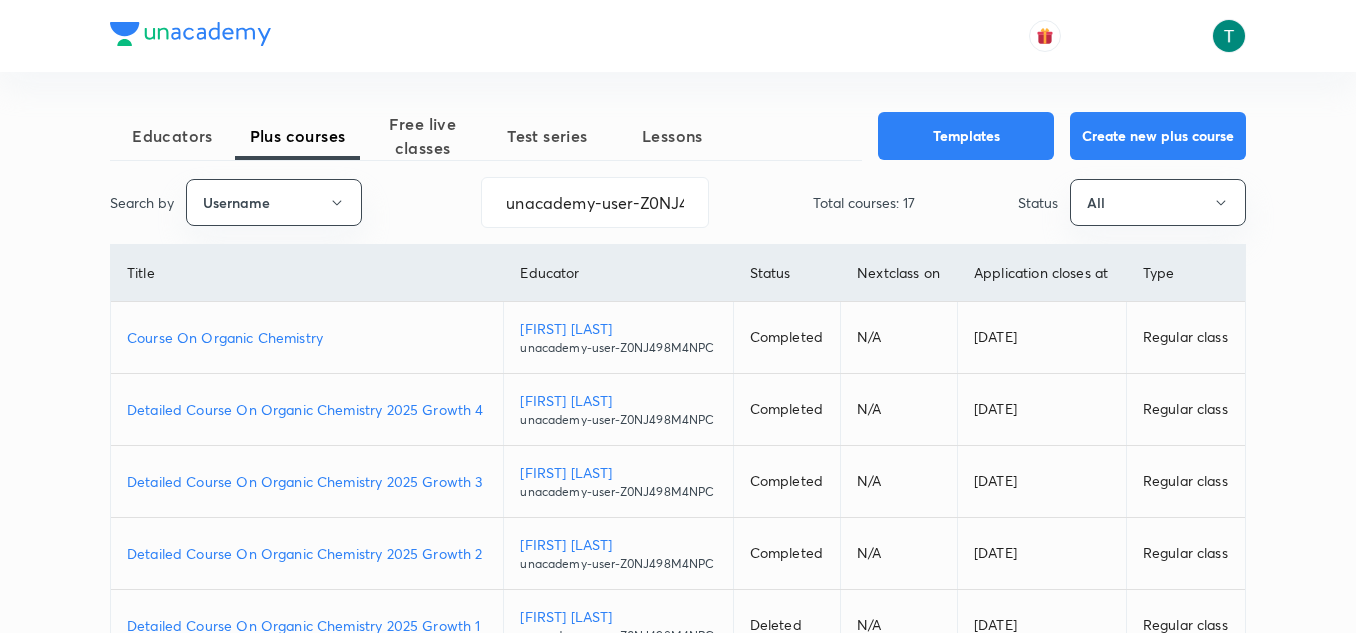 click on "Course On Organic Chemistry" at bounding box center [307, 337] 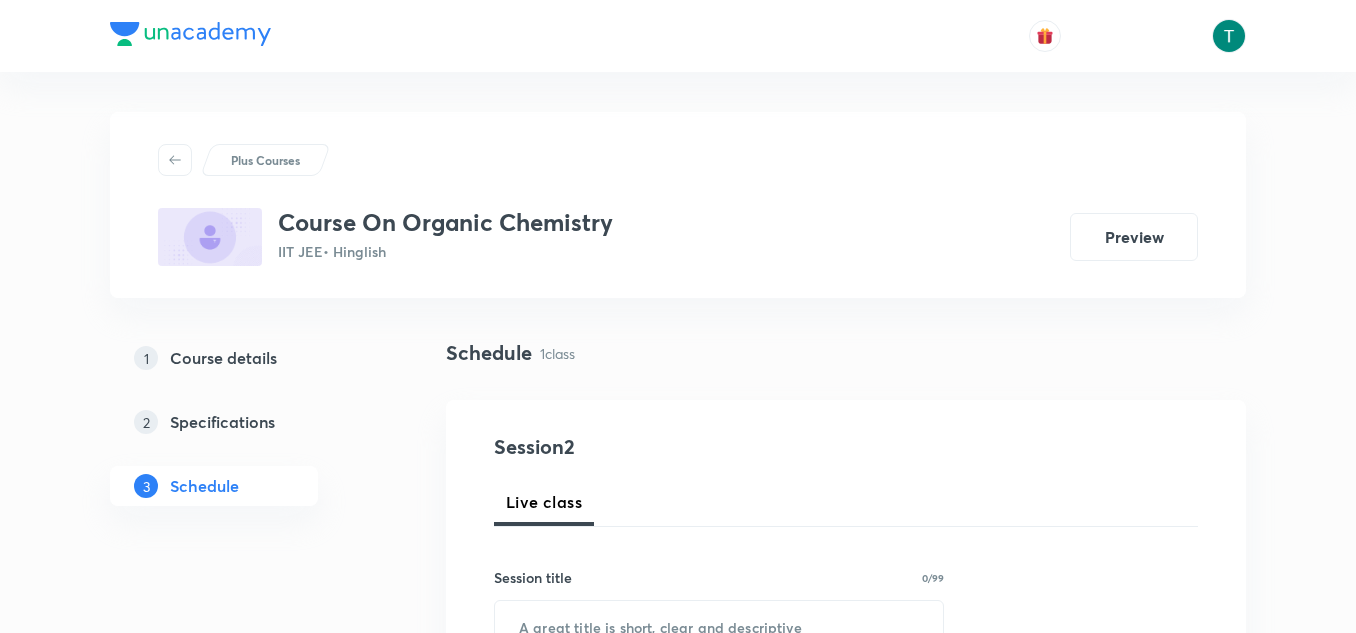 scroll, scrollTop: 841, scrollLeft: 0, axis: vertical 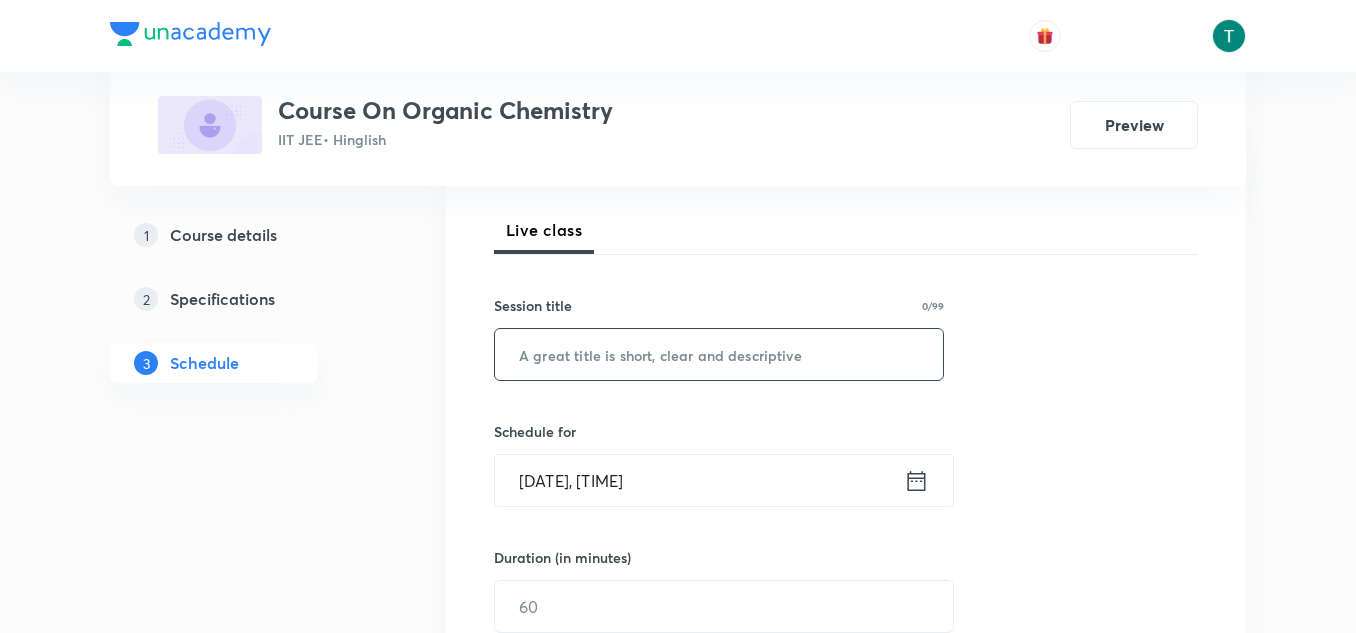 paste on "decarboxylation and heating effect" 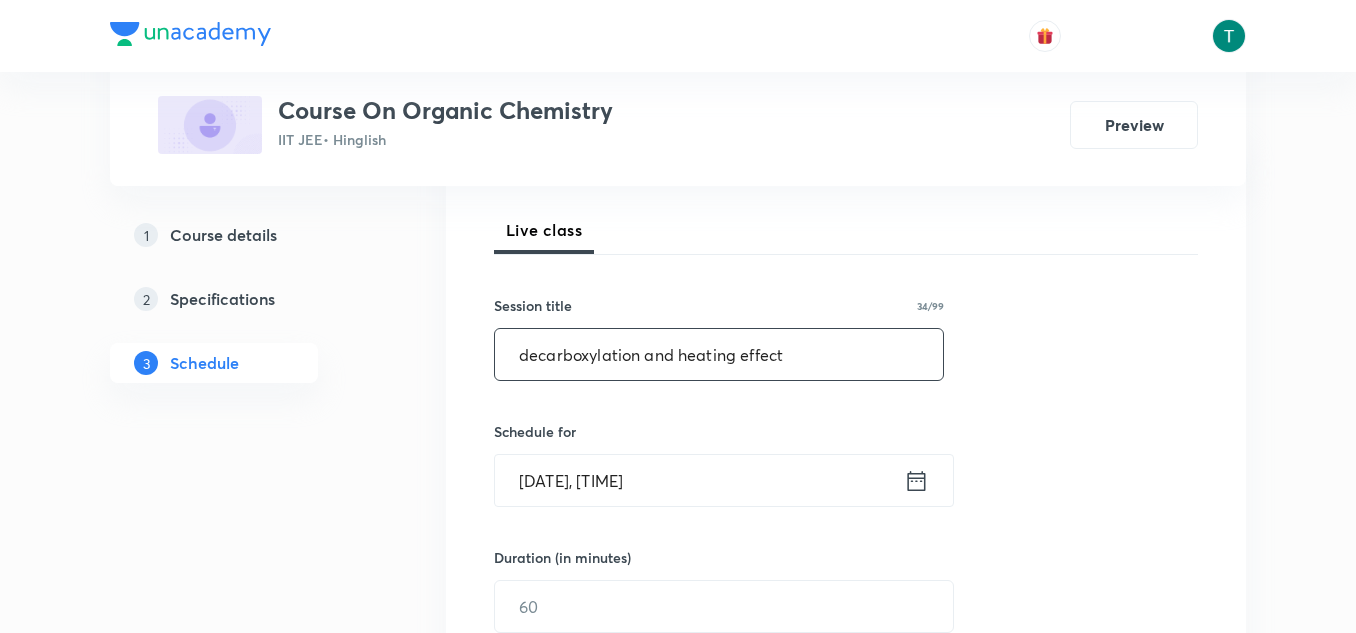 click on "decarboxylation and heating effect" at bounding box center [719, 354] 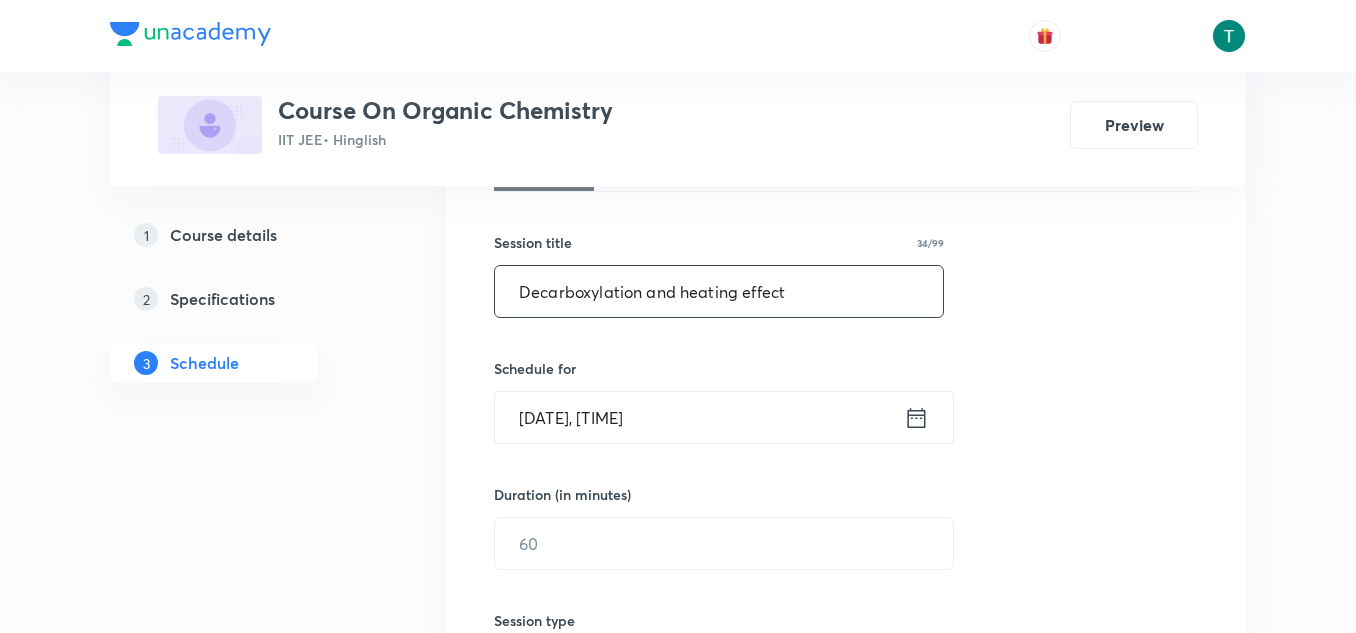 scroll, scrollTop: 342, scrollLeft: 0, axis: vertical 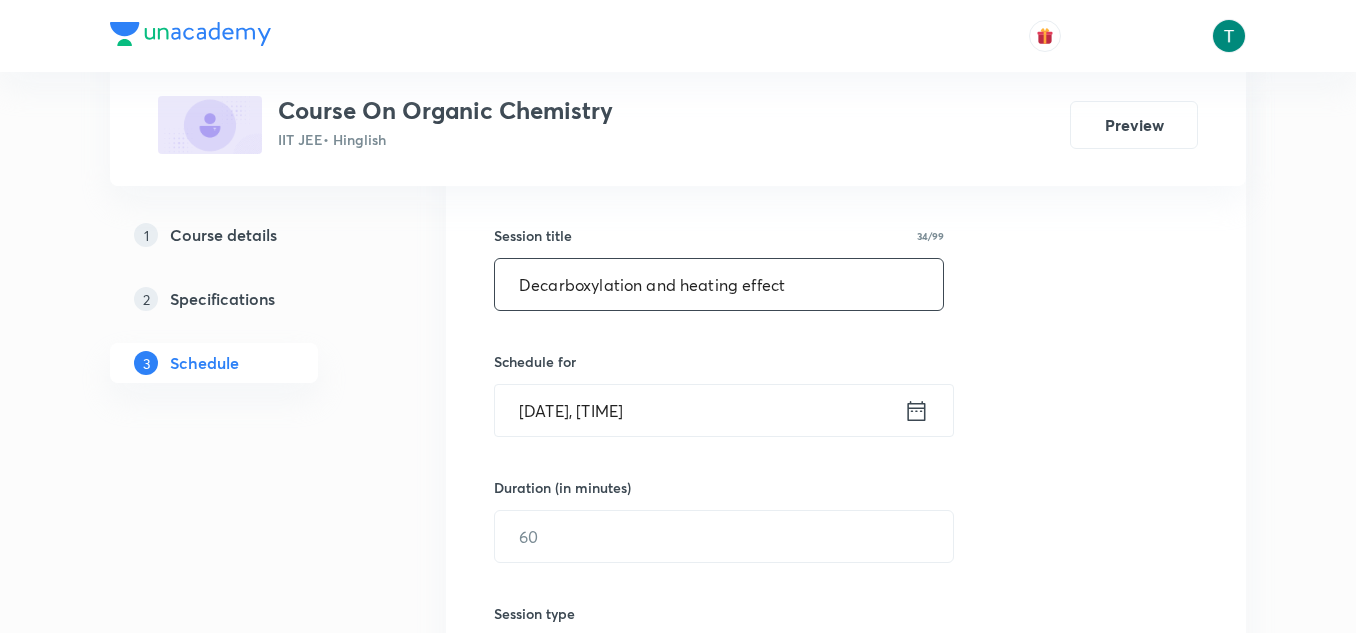 type on "Decarboxylation and heating effect" 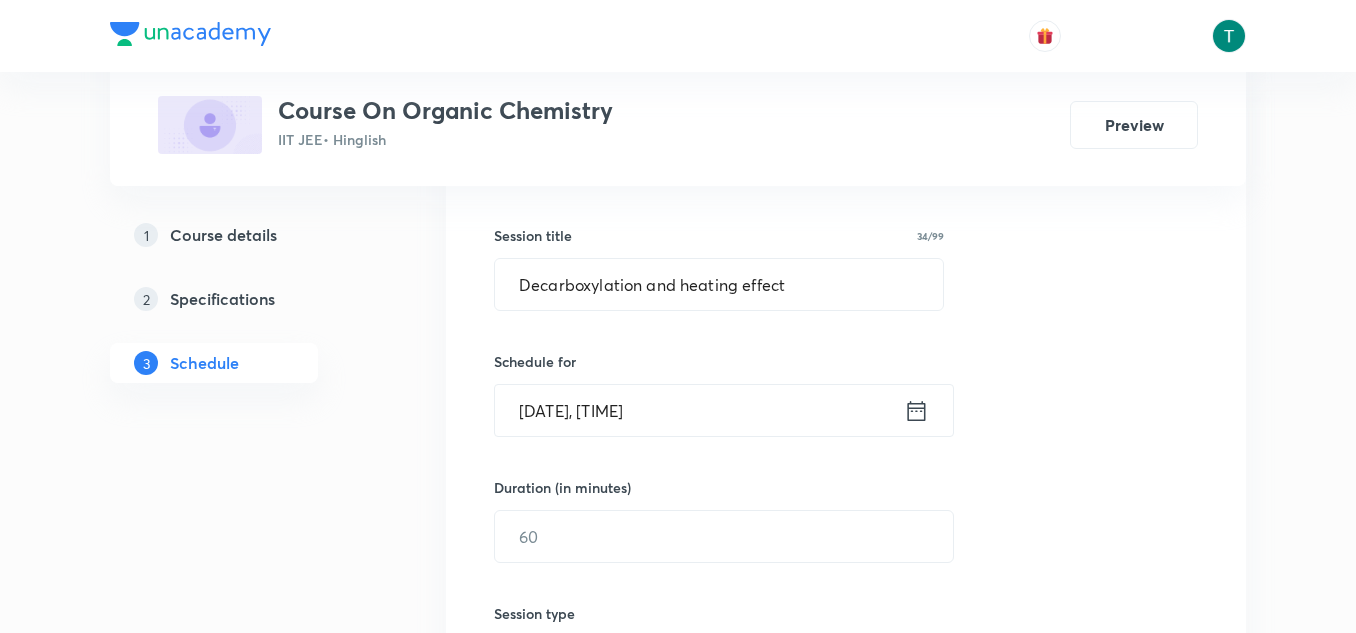 click on "Aug 2, 2025, 2:48 PM" at bounding box center (699, 410) 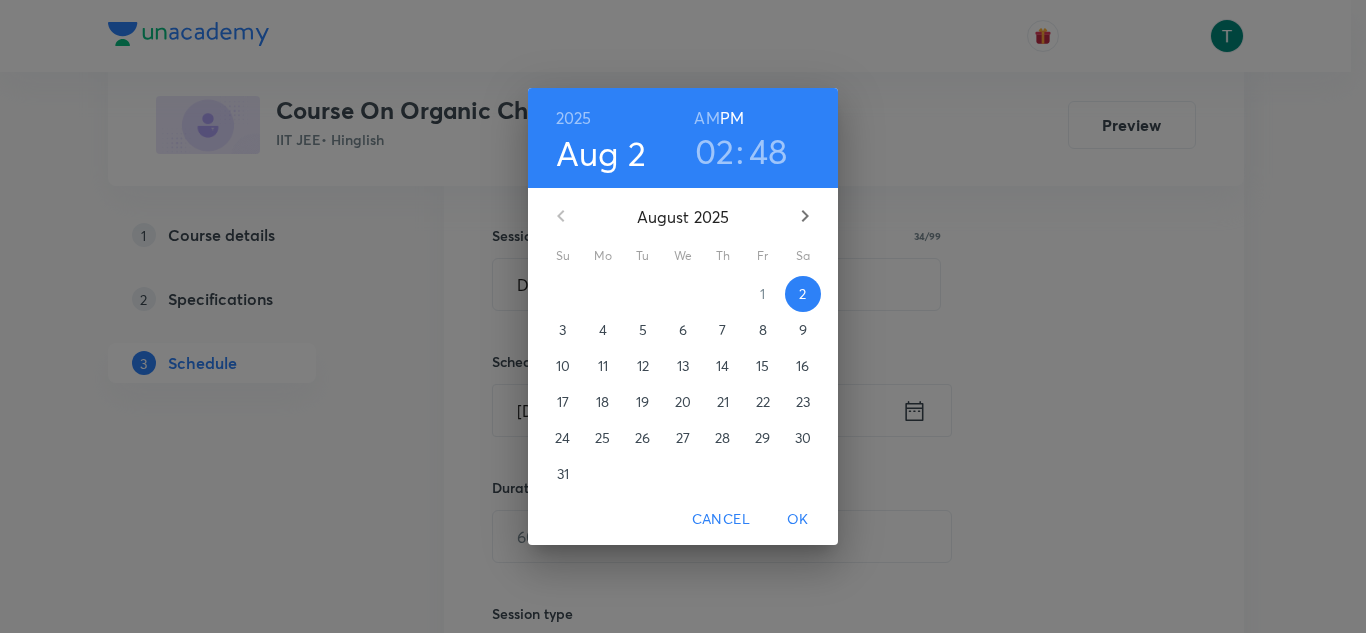 click on "3" at bounding box center (562, 330) 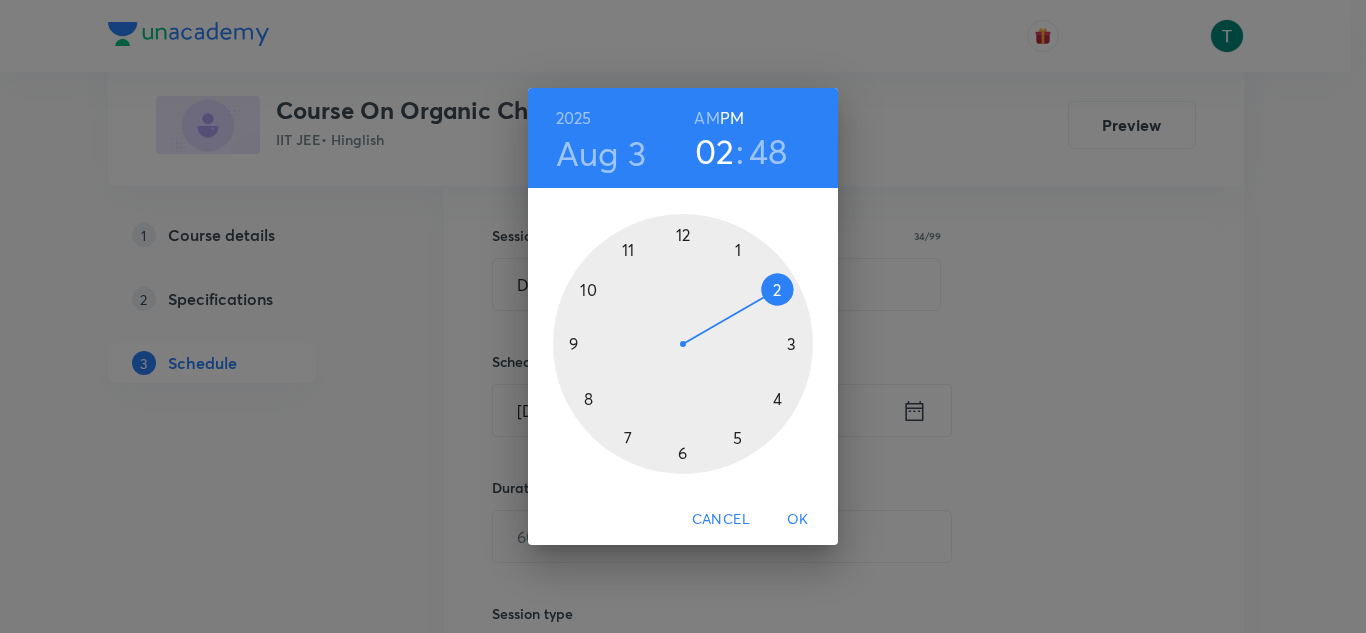 click on "AM" at bounding box center (706, 118) 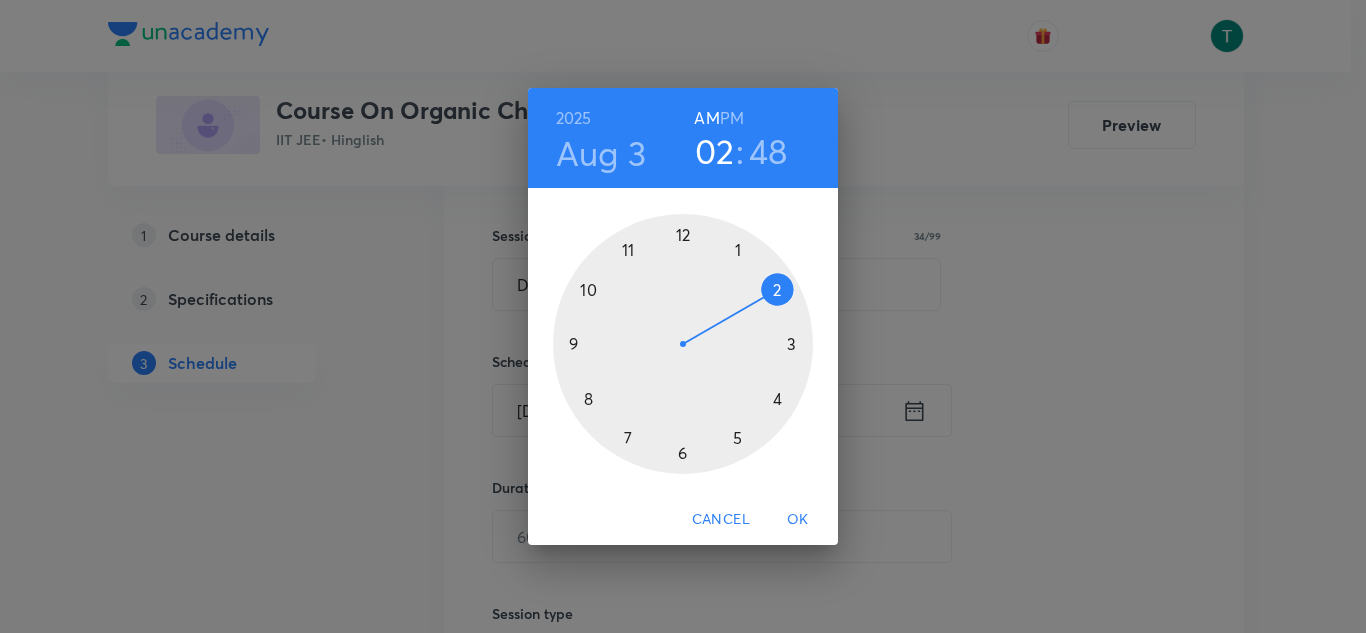 click at bounding box center [683, 344] 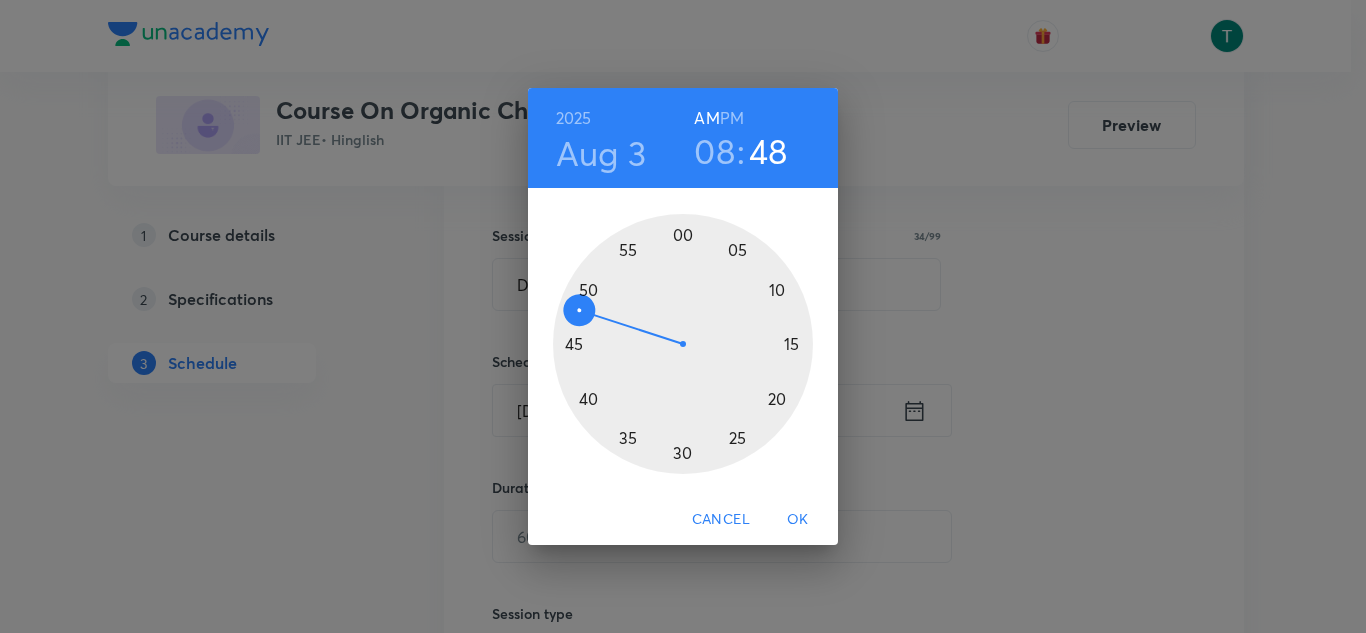 click at bounding box center (683, 344) 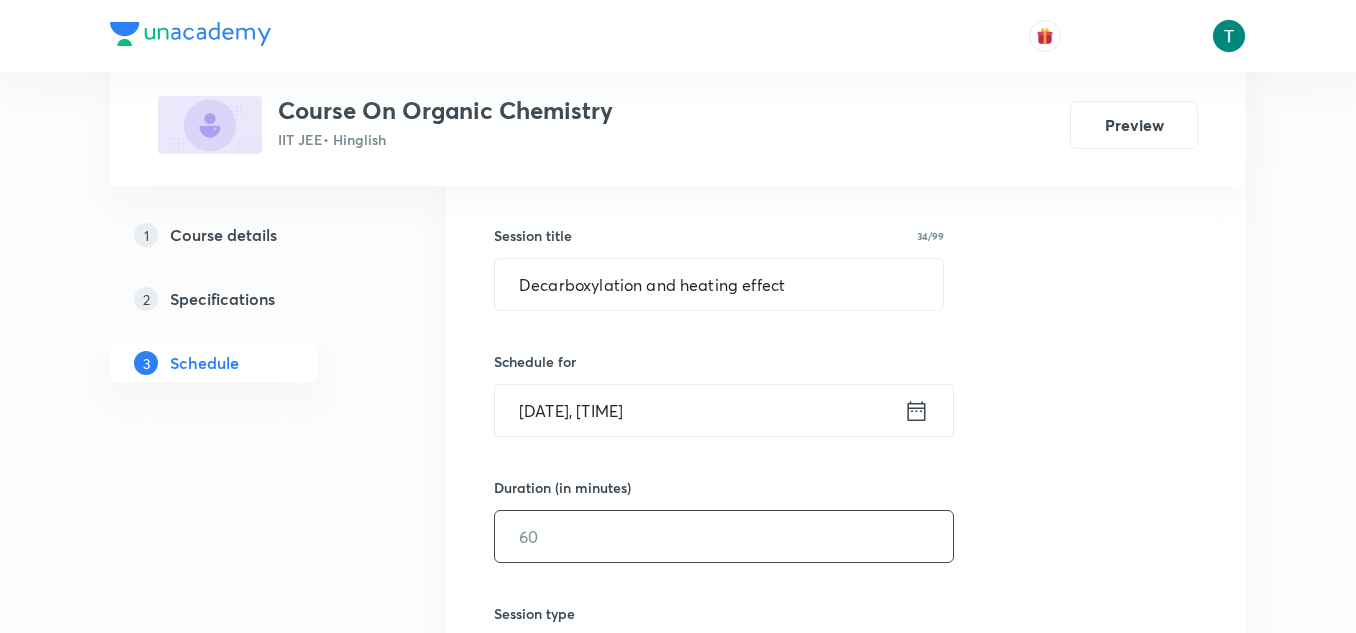 click at bounding box center (724, 536) 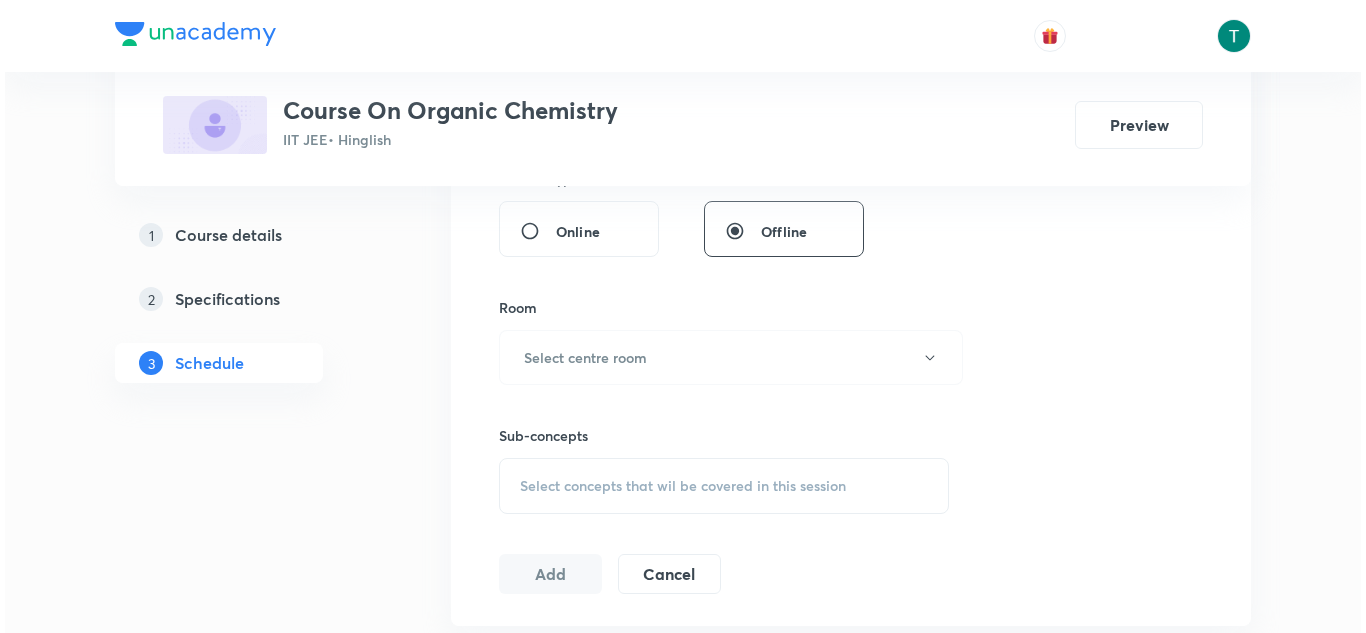 scroll, scrollTop: 780, scrollLeft: 0, axis: vertical 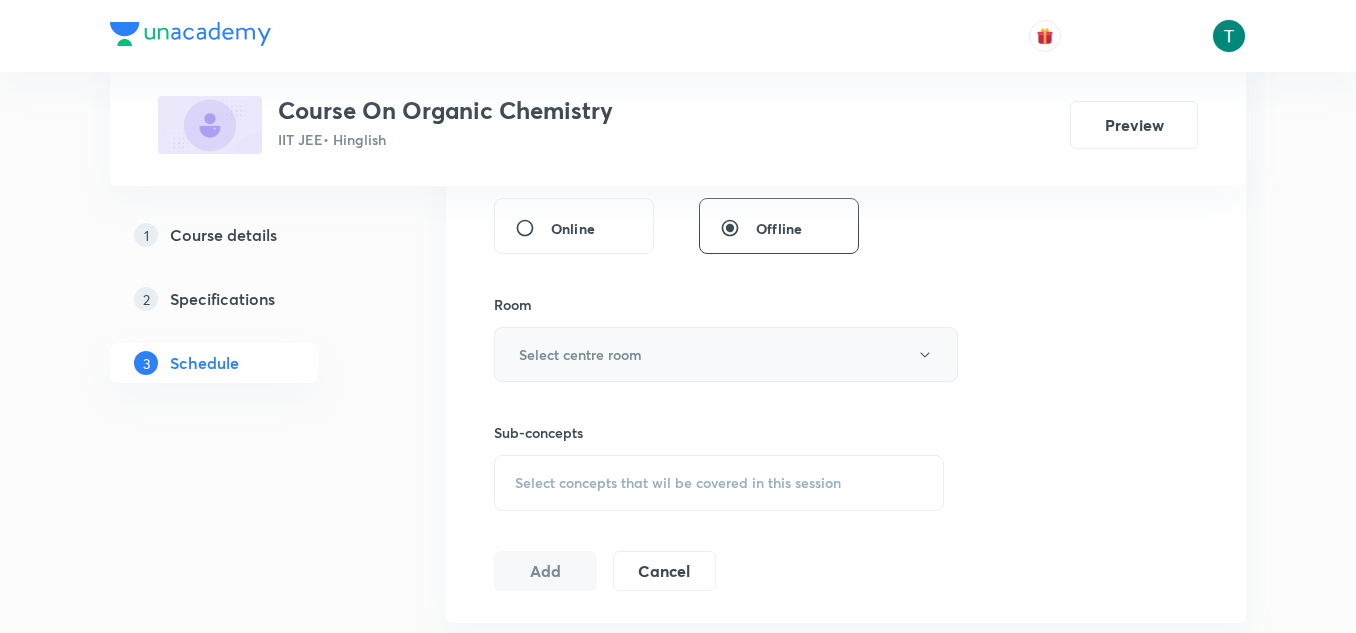 type on "90" 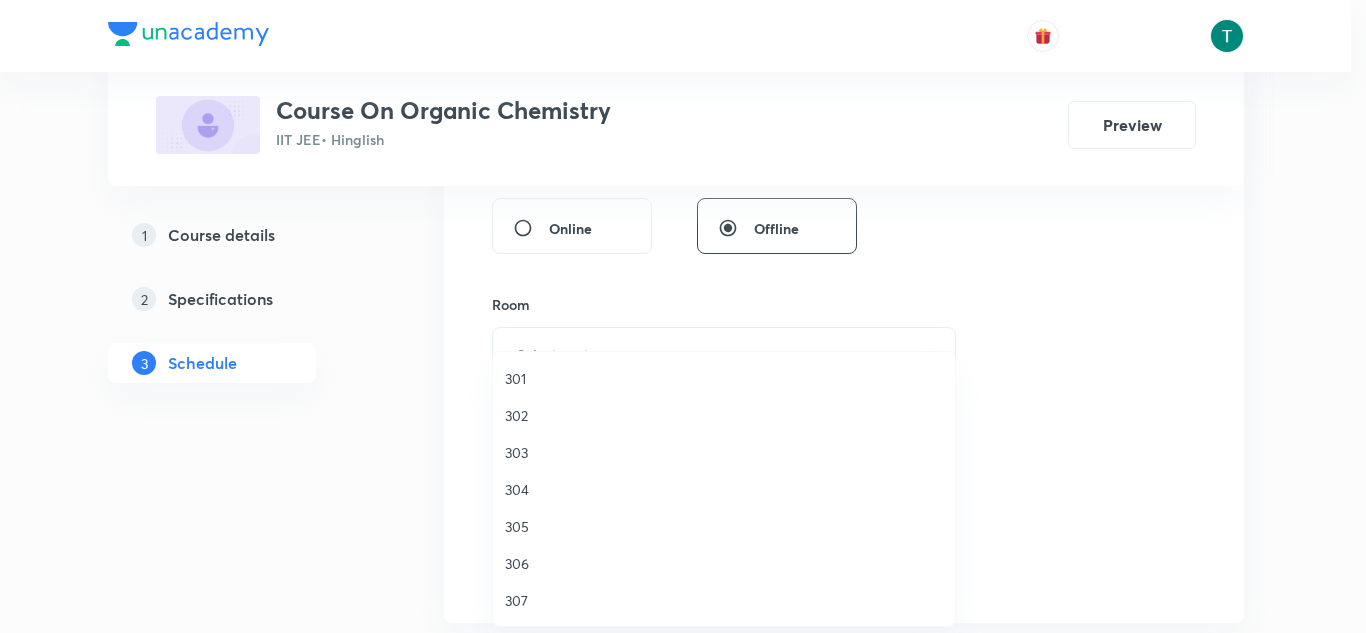 scroll, scrollTop: 52, scrollLeft: 0, axis: vertical 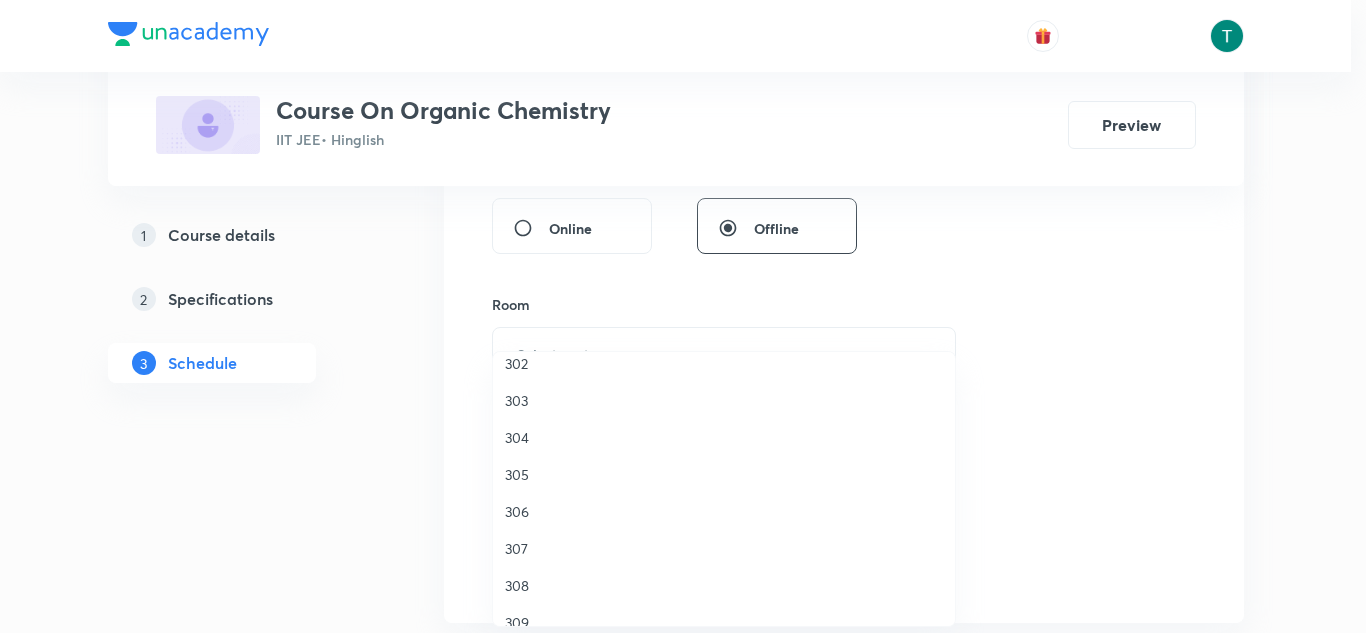 click on "307" at bounding box center [724, 548] 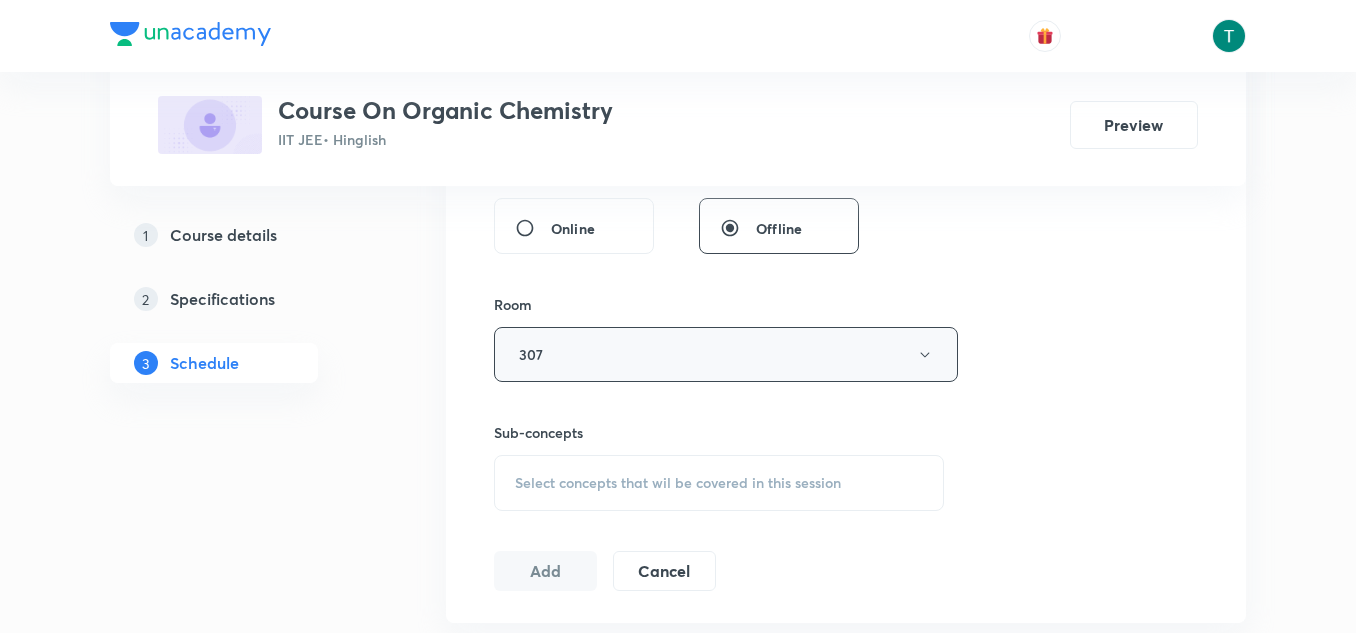 click on "307" at bounding box center (726, 354) 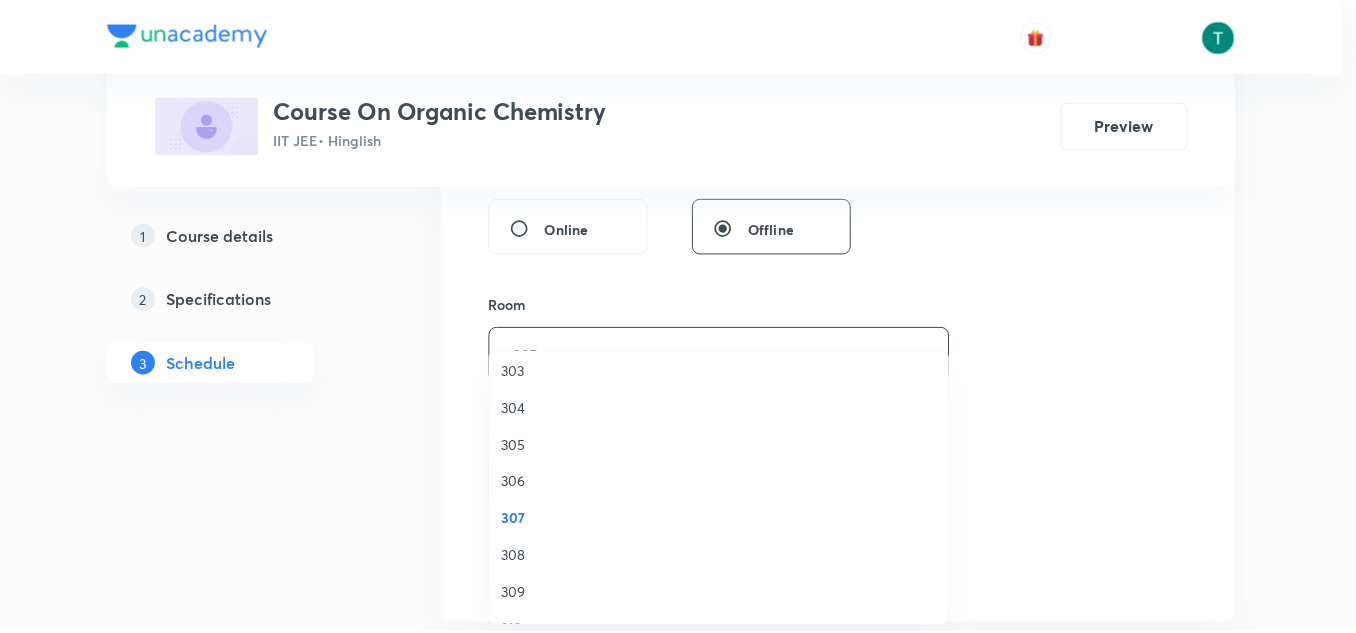 scroll, scrollTop: 78, scrollLeft: 0, axis: vertical 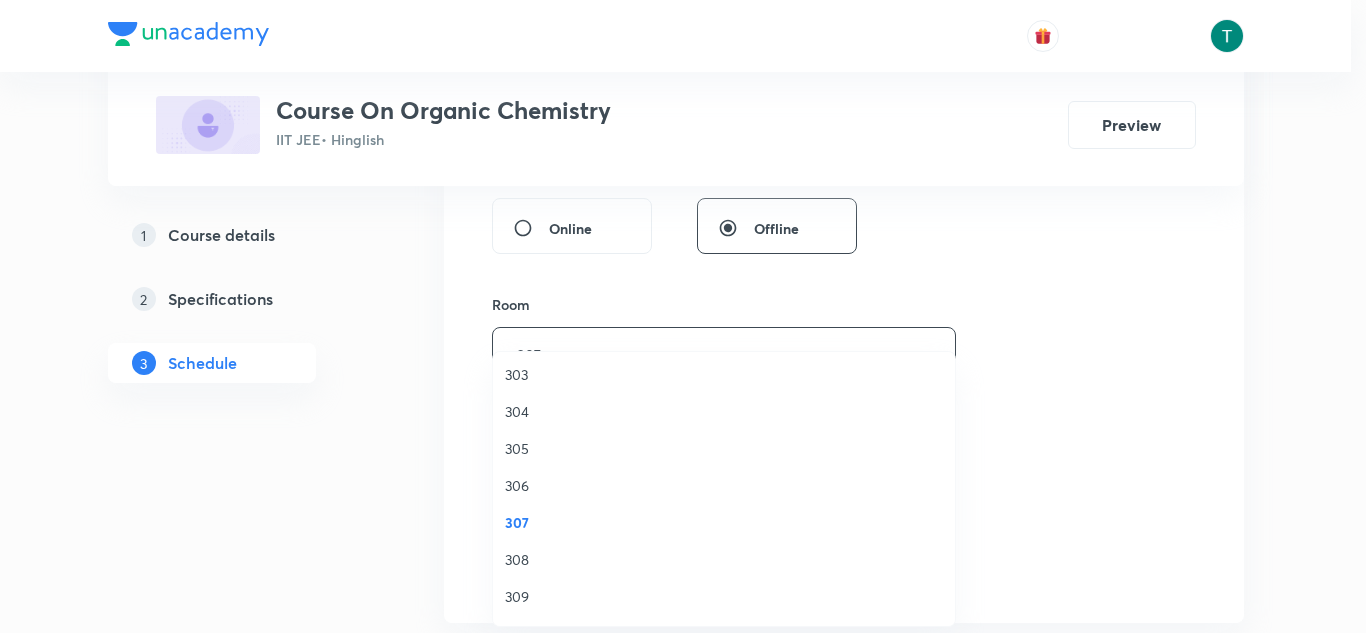 click on "306" at bounding box center [724, 485] 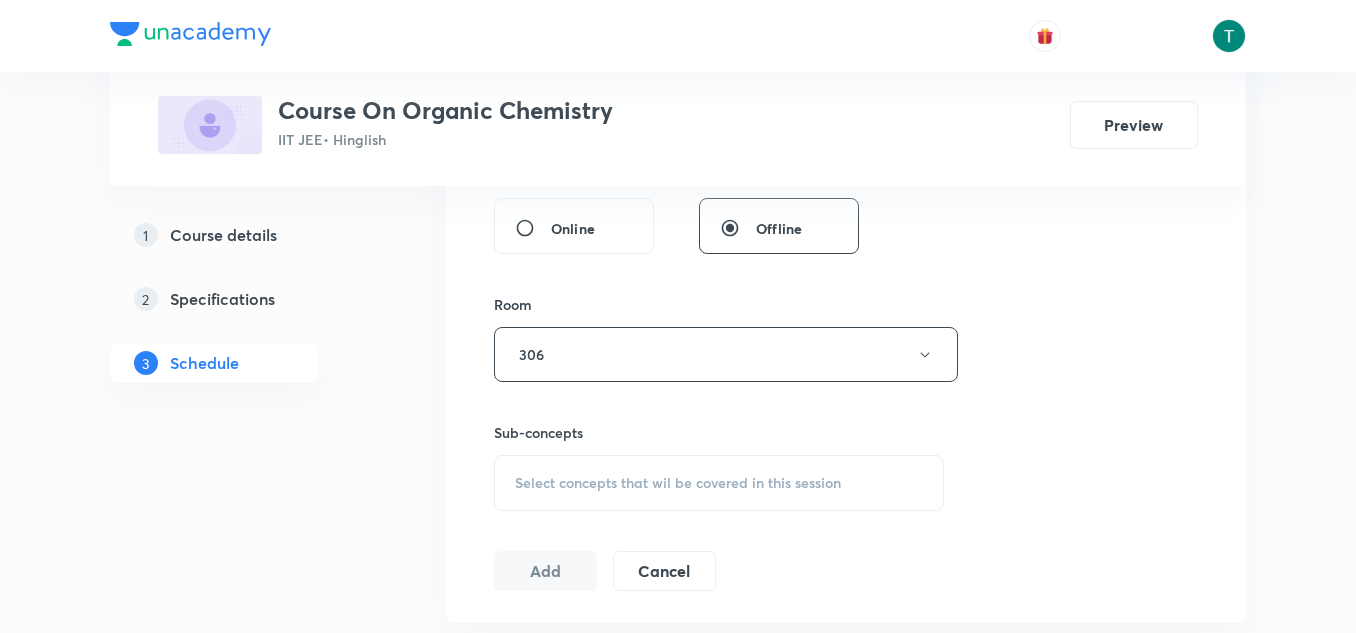 click on "Select concepts that wil be covered in this session" at bounding box center [719, 483] 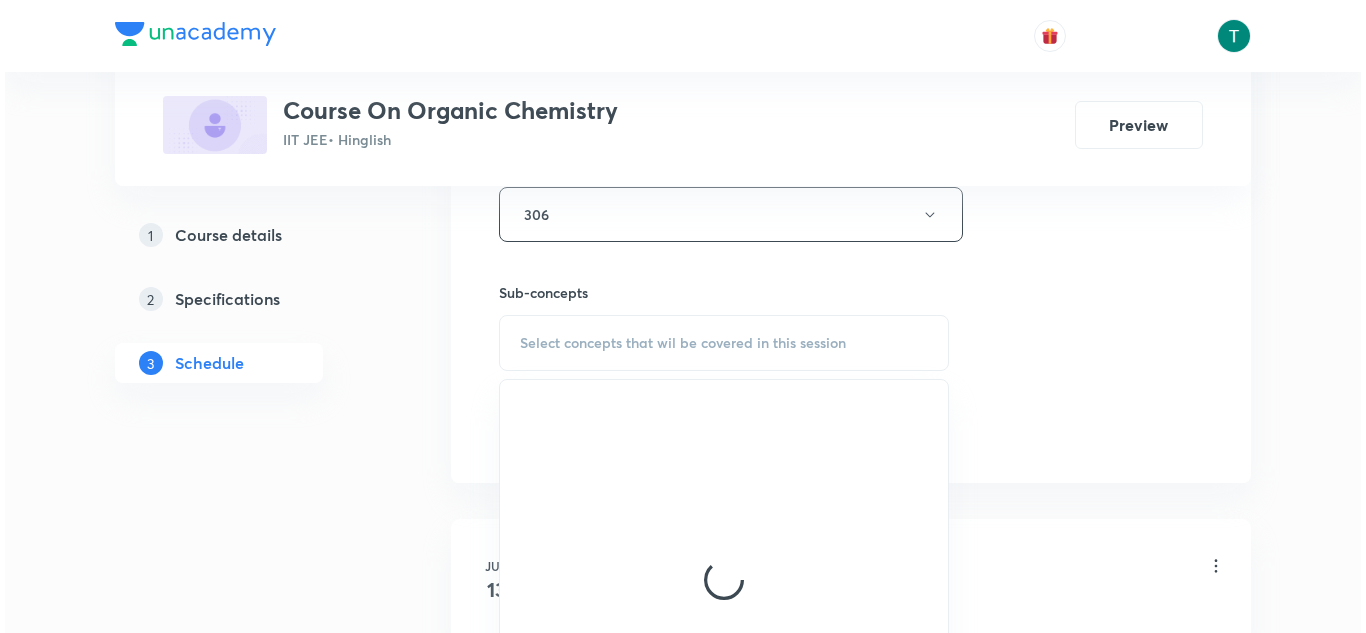 scroll, scrollTop: 921, scrollLeft: 0, axis: vertical 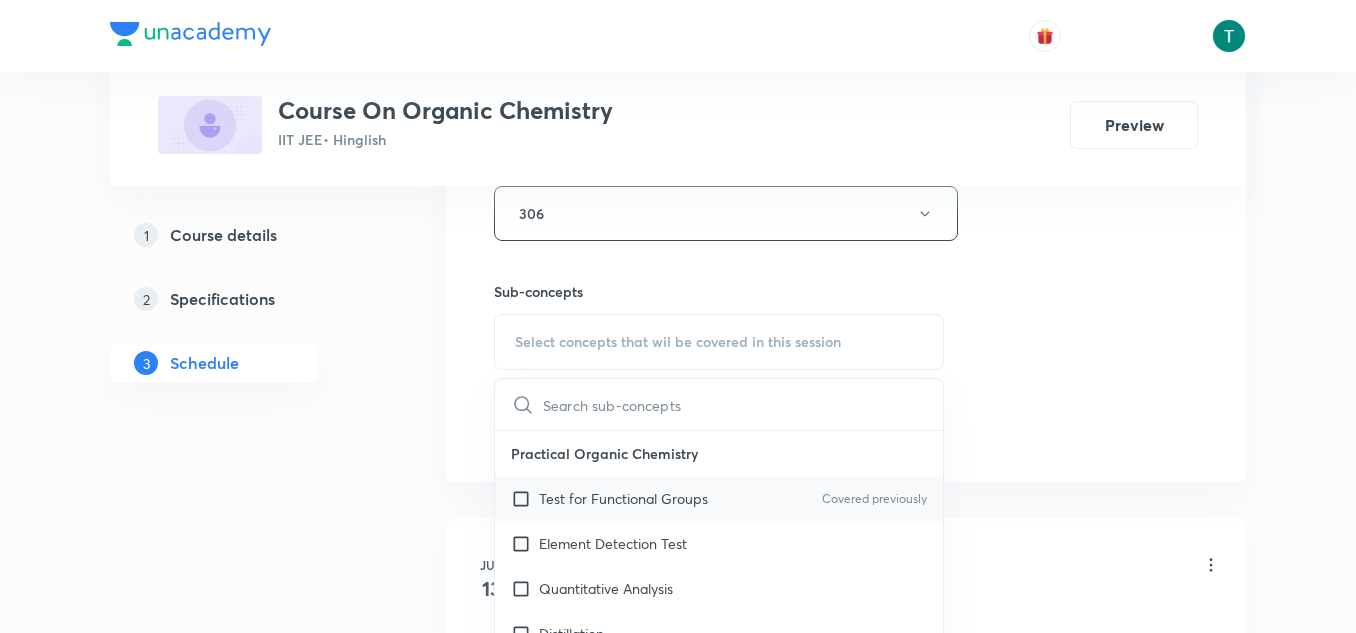 click on "Test for Functional Groups" at bounding box center (623, 498) 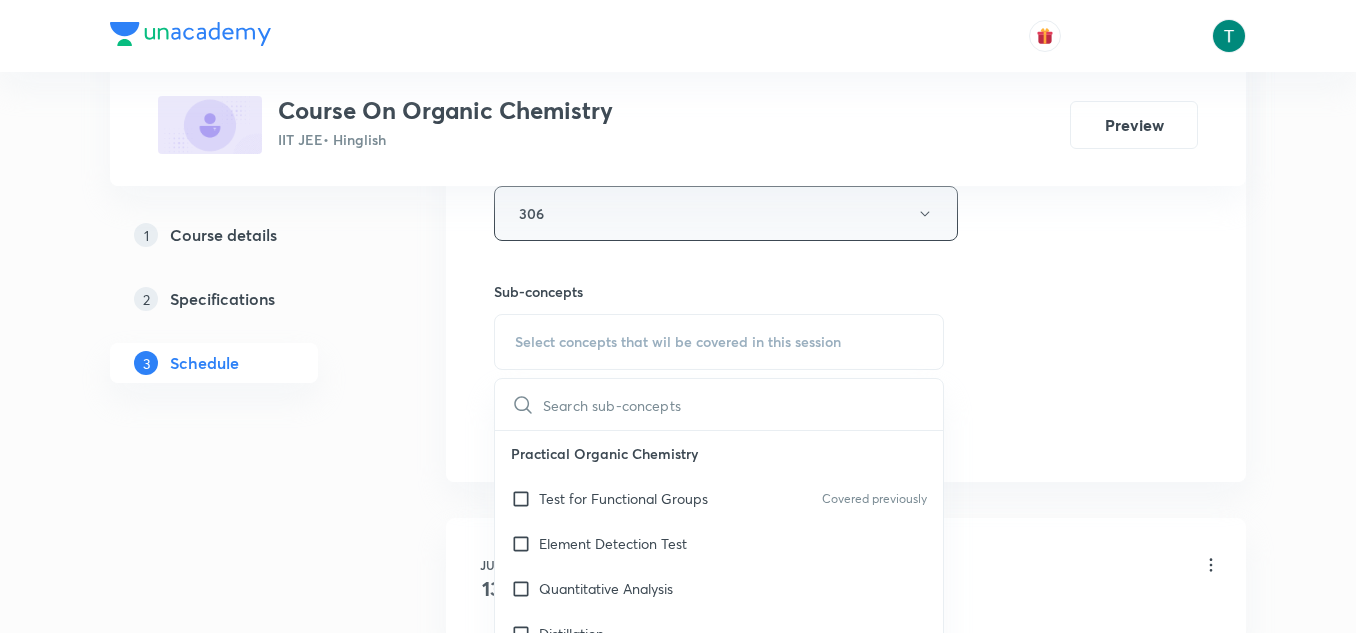 checkbox on "true" 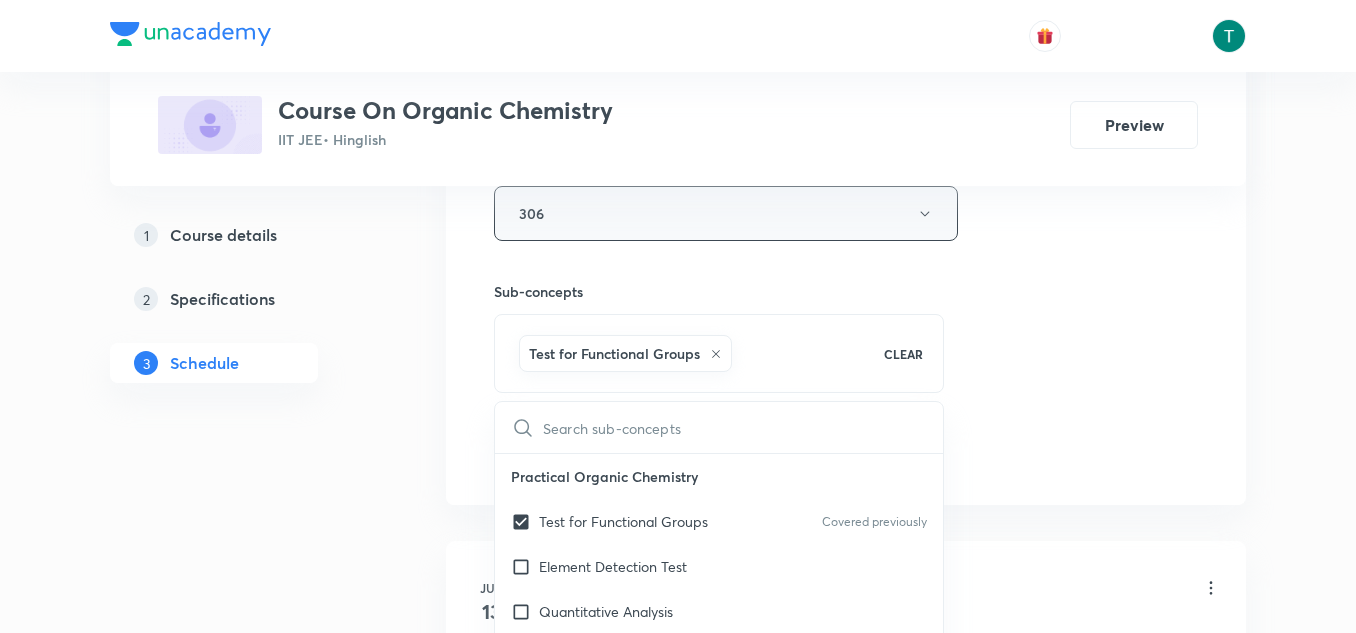 click on "306" at bounding box center [726, 213] 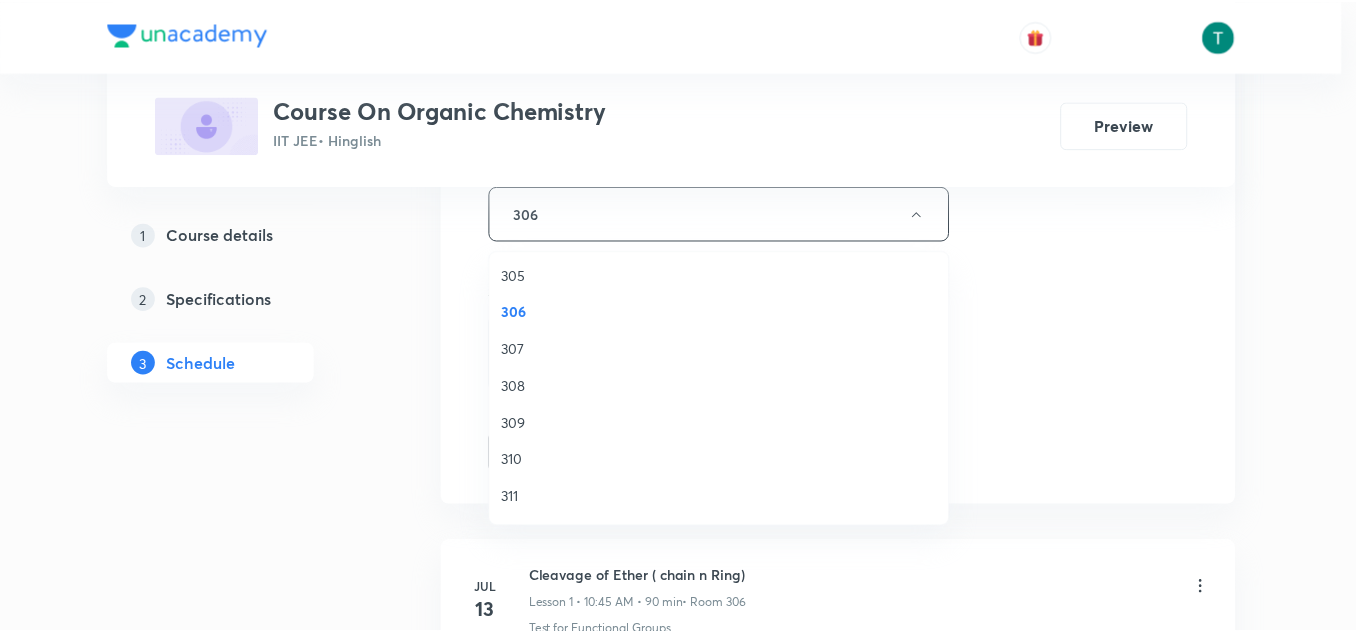 scroll, scrollTop: 152, scrollLeft: 0, axis: vertical 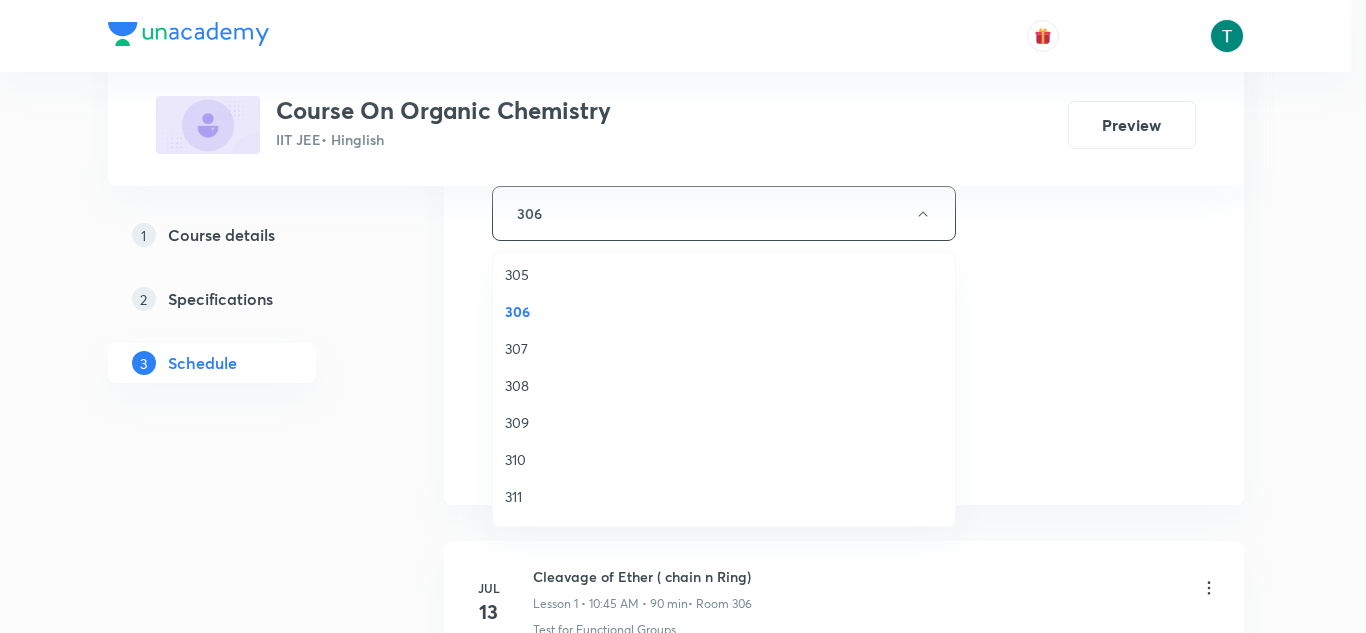 click on "311" at bounding box center (724, 496) 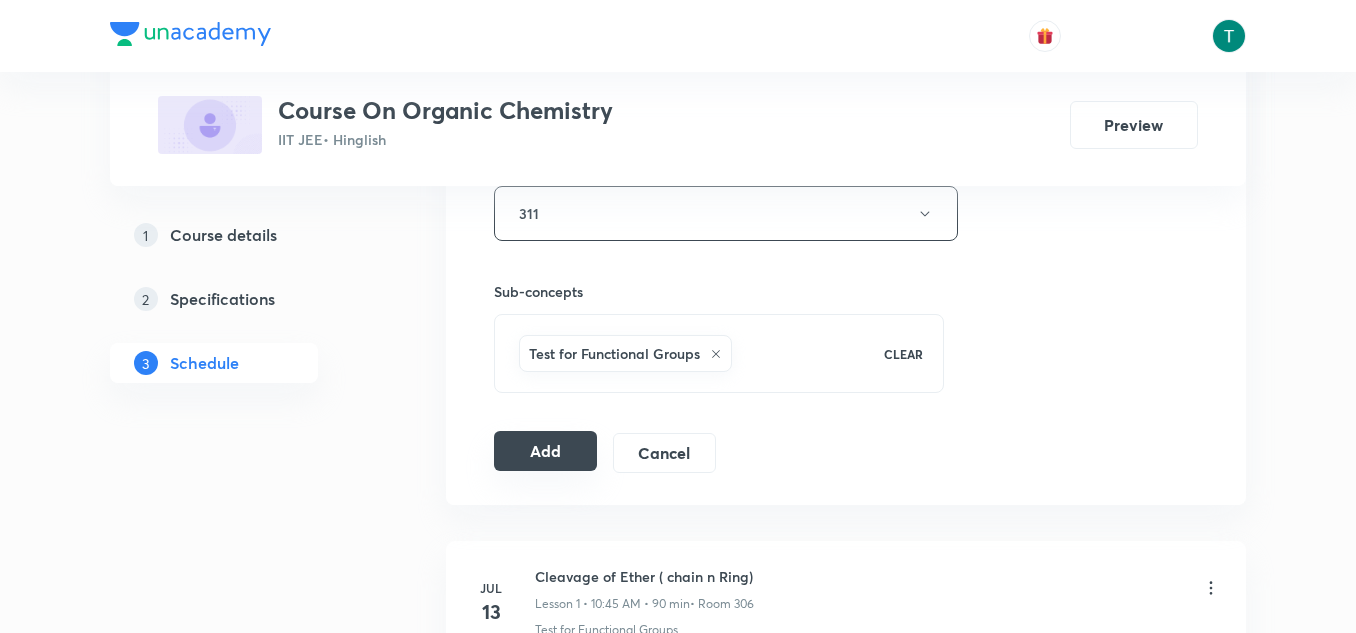 click on "Add" at bounding box center [545, 451] 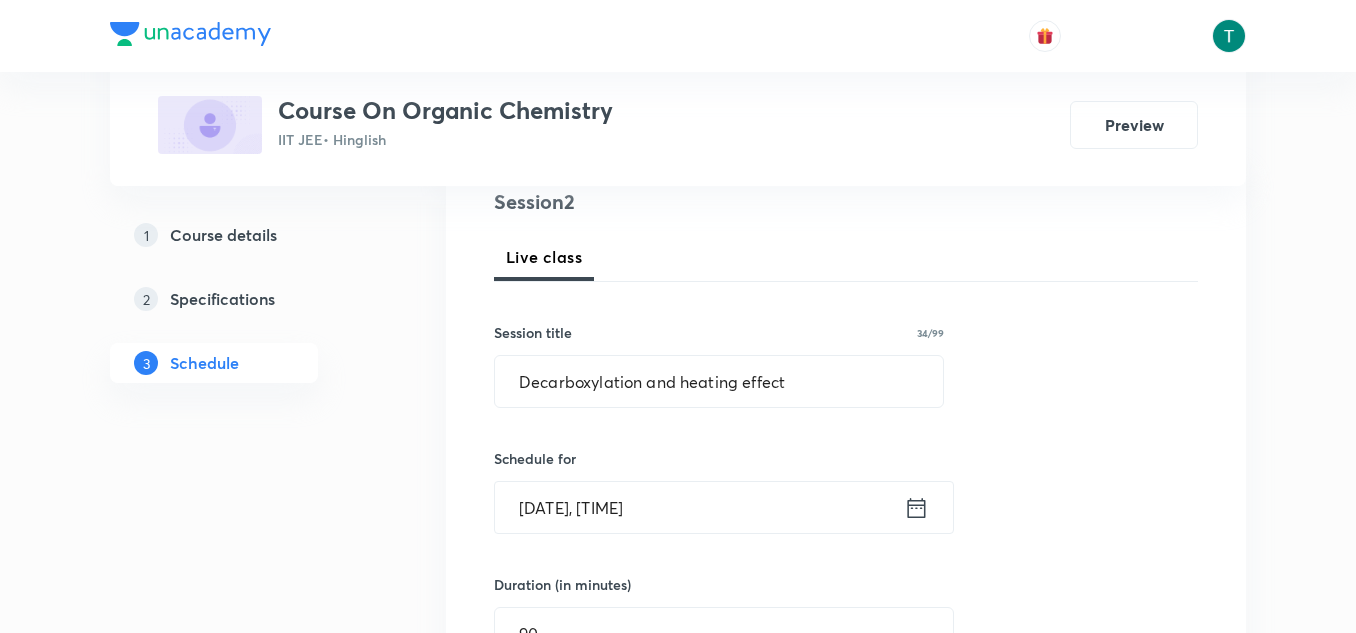 scroll, scrollTop: 243, scrollLeft: 0, axis: vertical 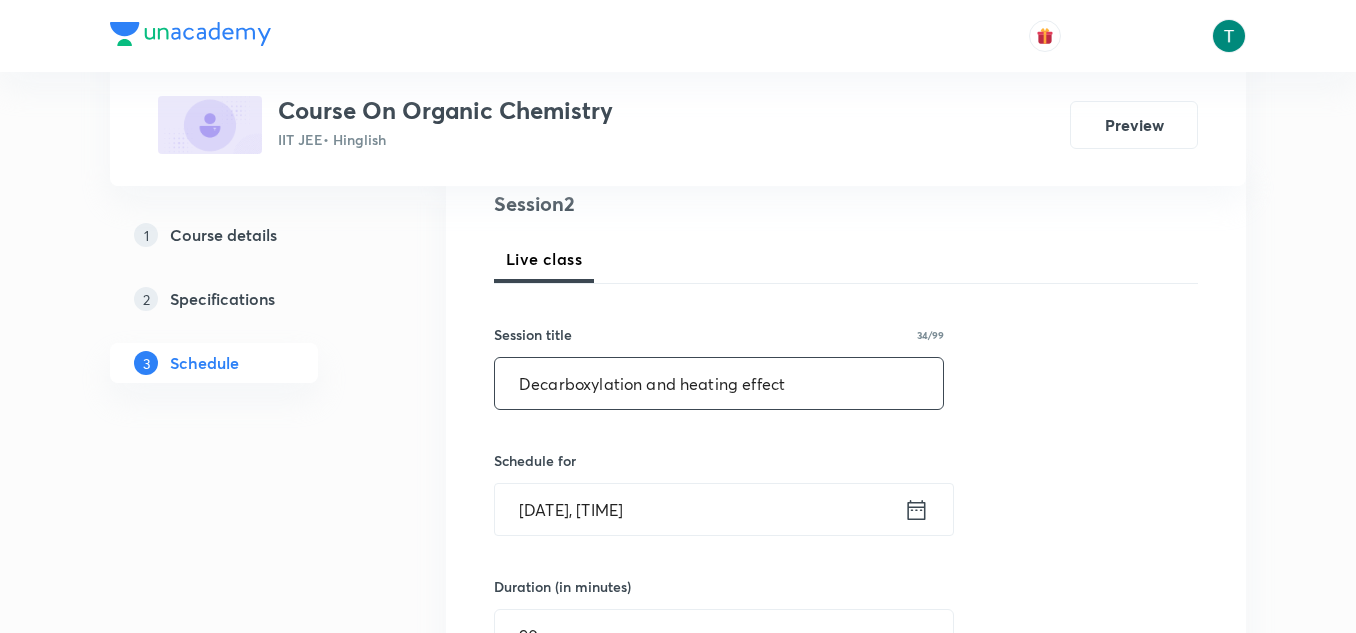 drag, startPoint x: 809, startPoint y: 369, endPoint x: 416, endPoint y: 408, distance: 394.93036 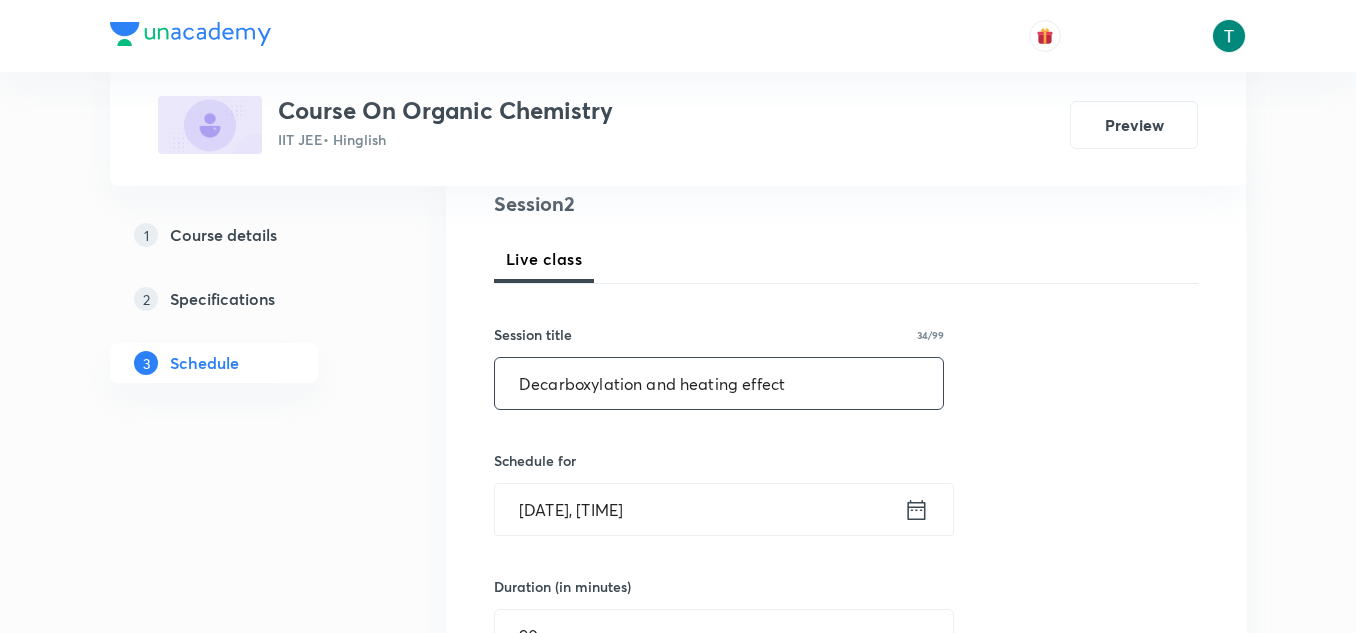 click on "Decarboxylation and heating effect" at bounding box center [719, 383] 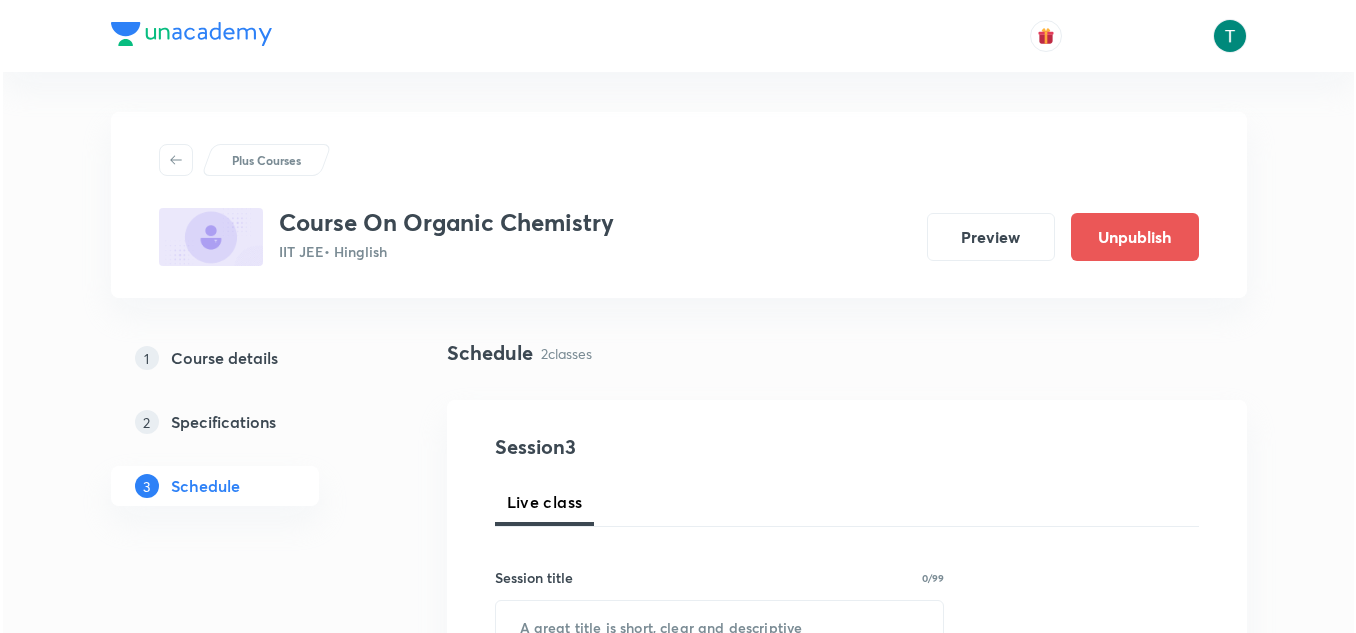 scroll, scrollTop: 1280, scrollLeft: 0, axis: vertical 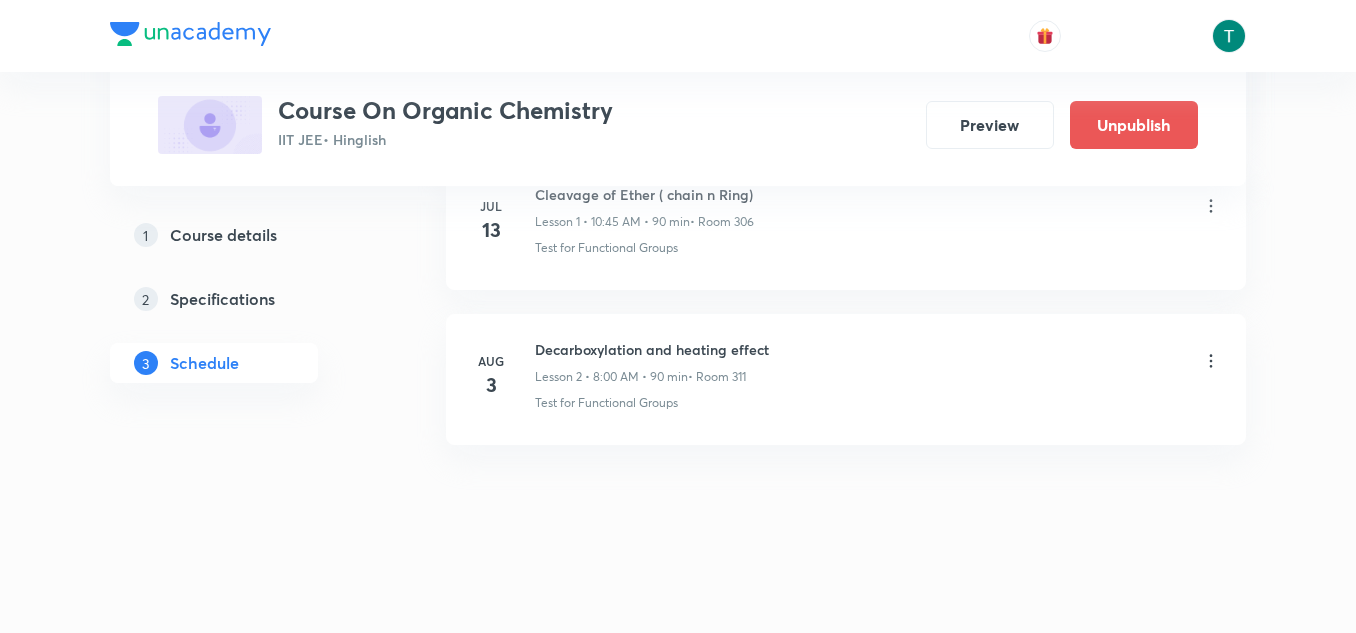 click 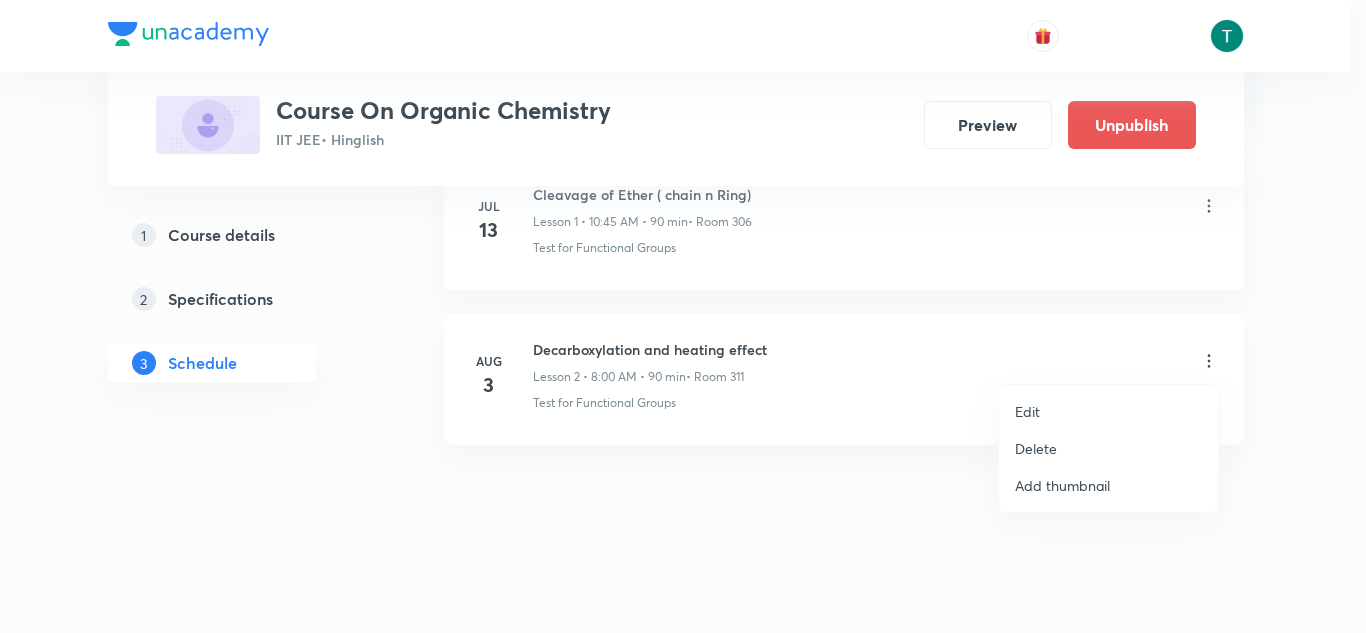 click on "Edit" at bounding box center [1108, 411] 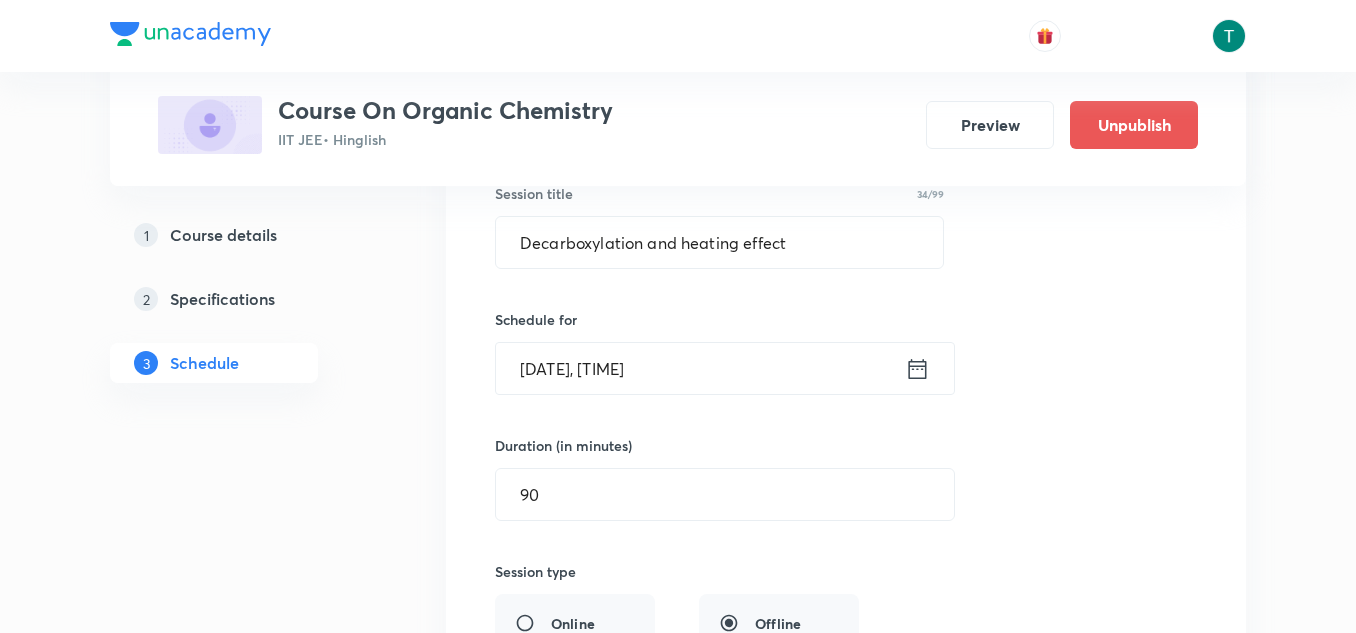 scroll, scrollTop: 466, scrollLeft: 0, axis: vertical 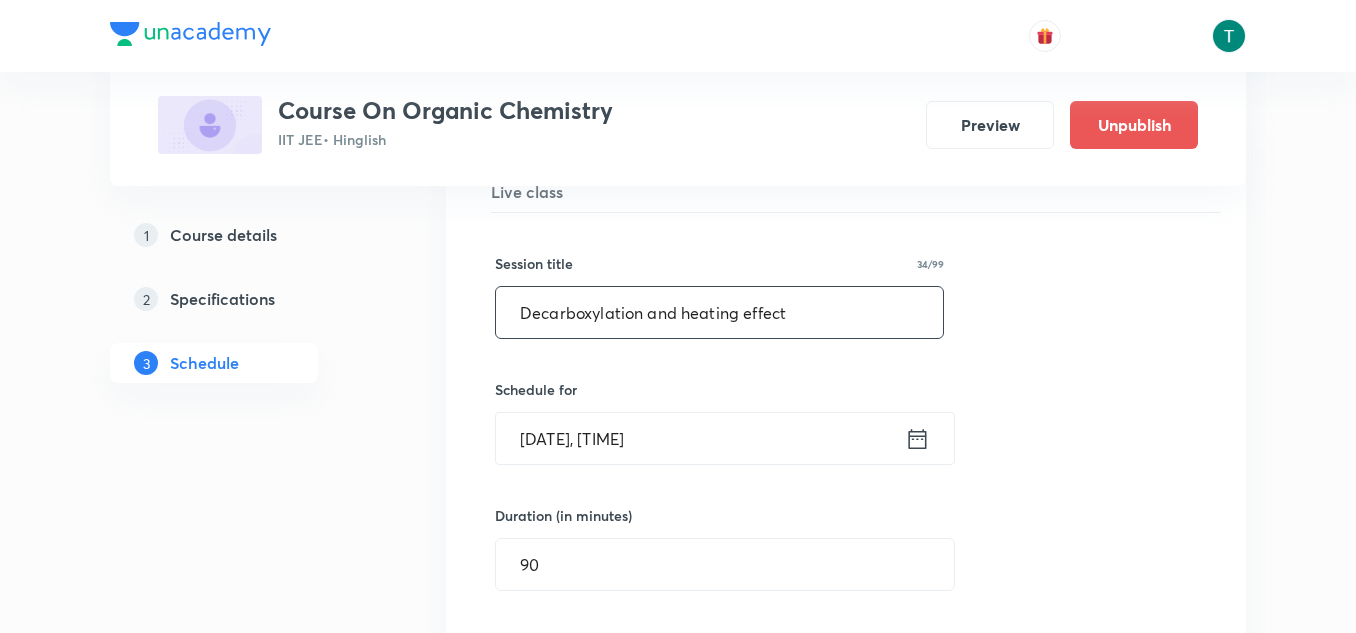 click on "Decarboxylation and heating effect" at bounding box center (719, 312) 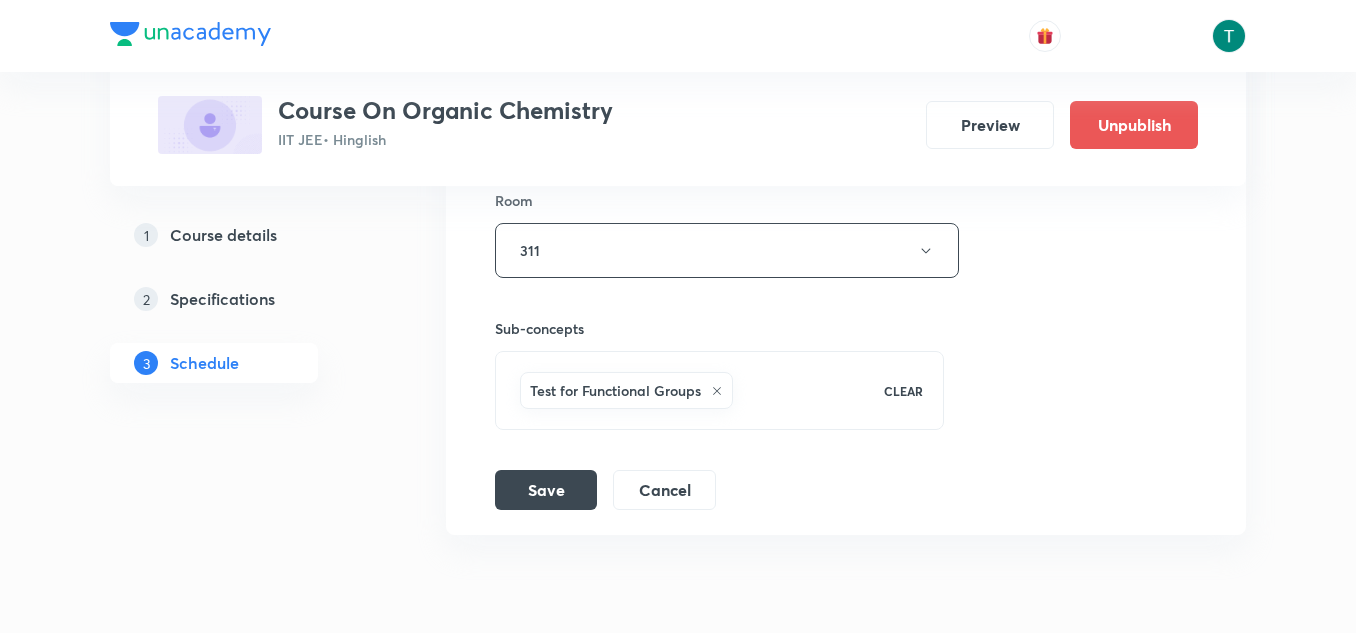 scroll, scrollTop: 1118, scrollLeft: 0, axis: vertical 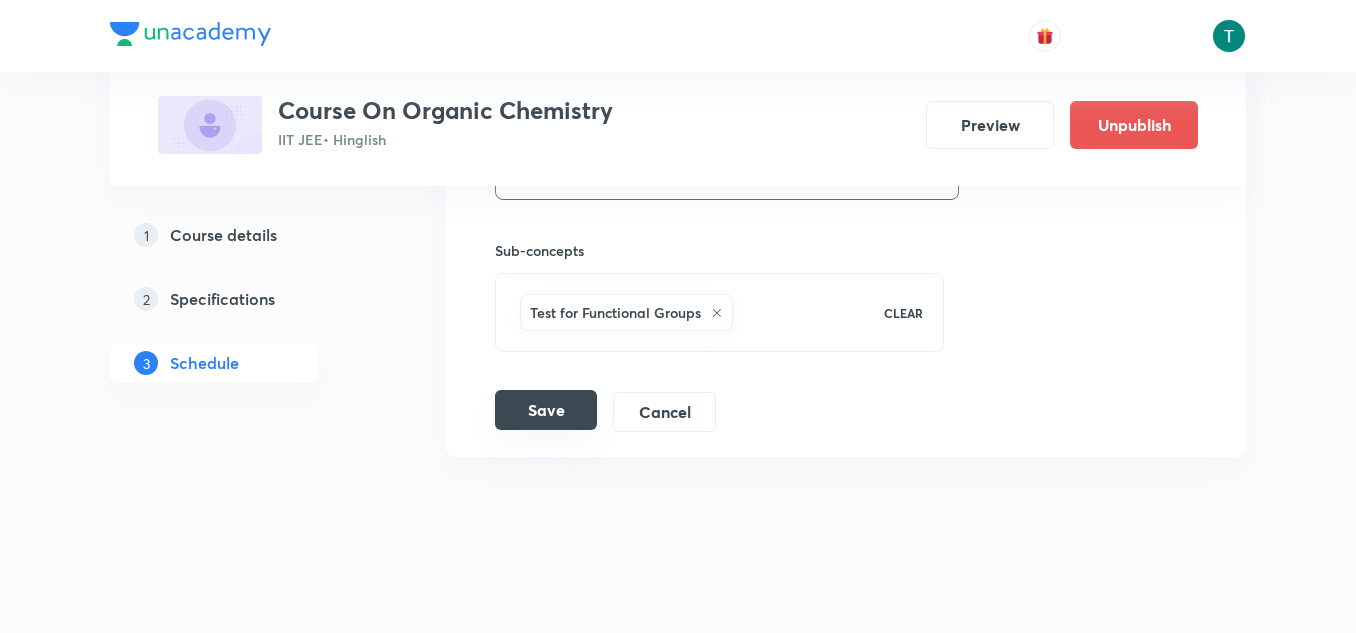 type on "Decarboxylation and heating effect 01" 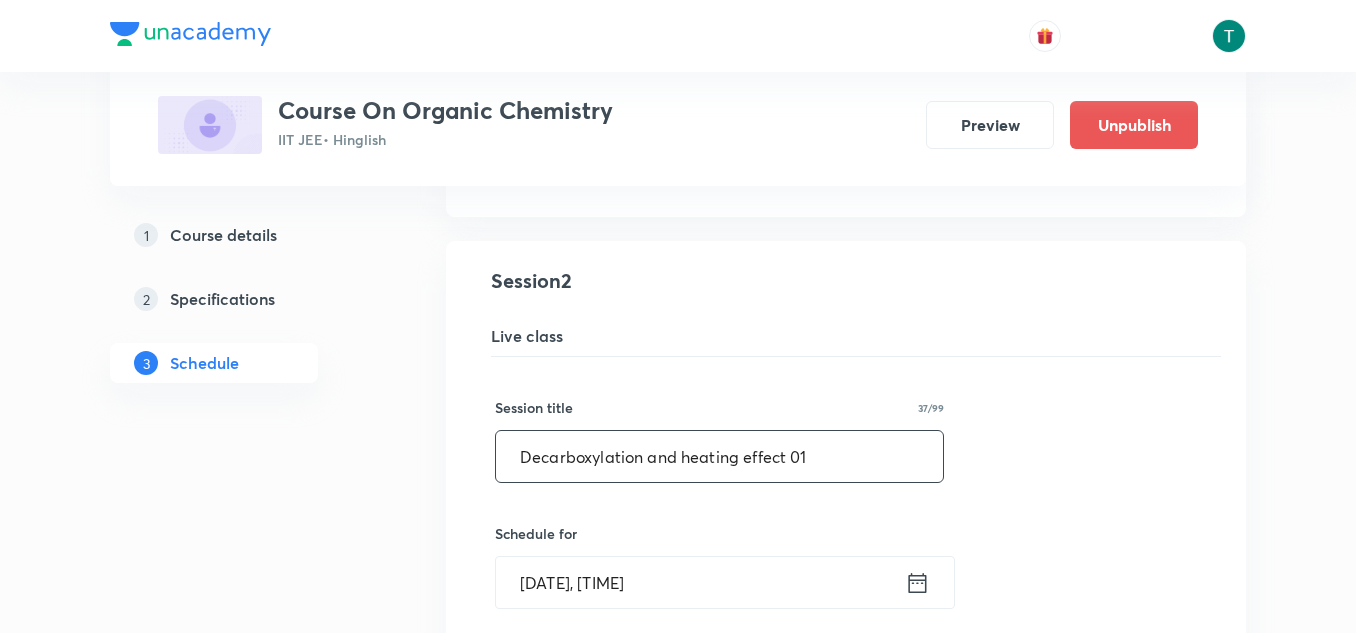 scroll, scrollTop: 323, scrollLeft: 0, axis: vertical 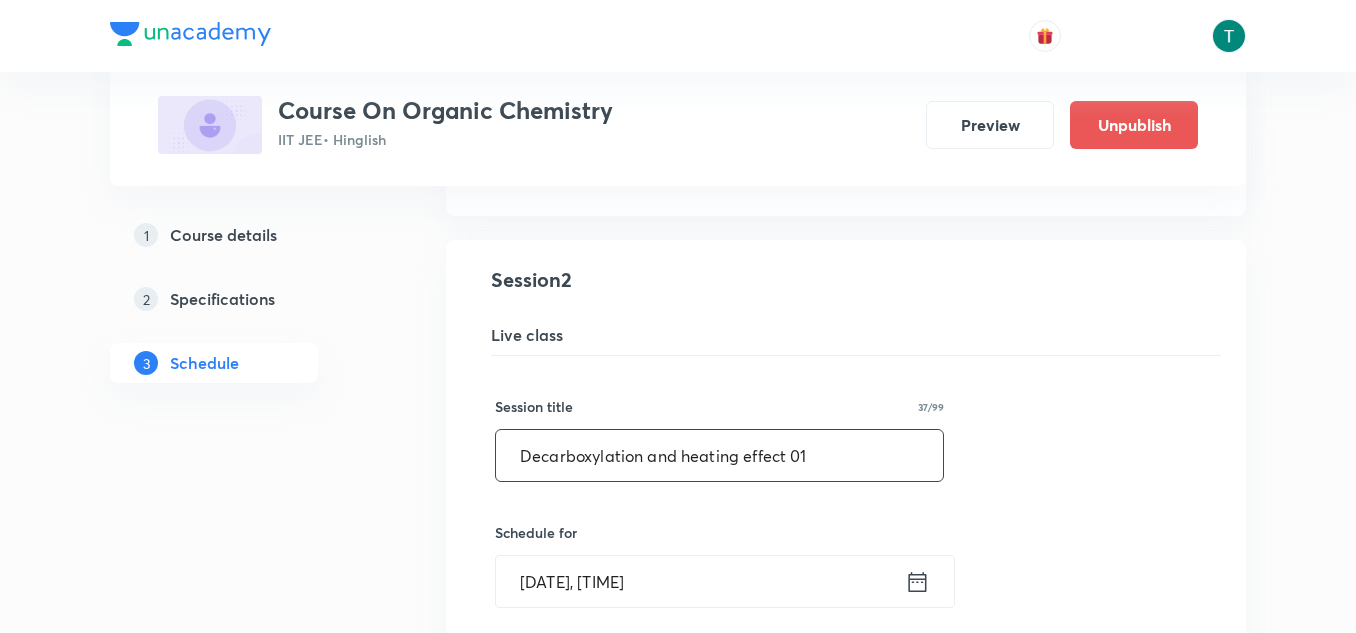 drag, startPoint x: 822, startPoint y: 468, endPoint x: 415, endPoint y: 454, distance: 407.24072 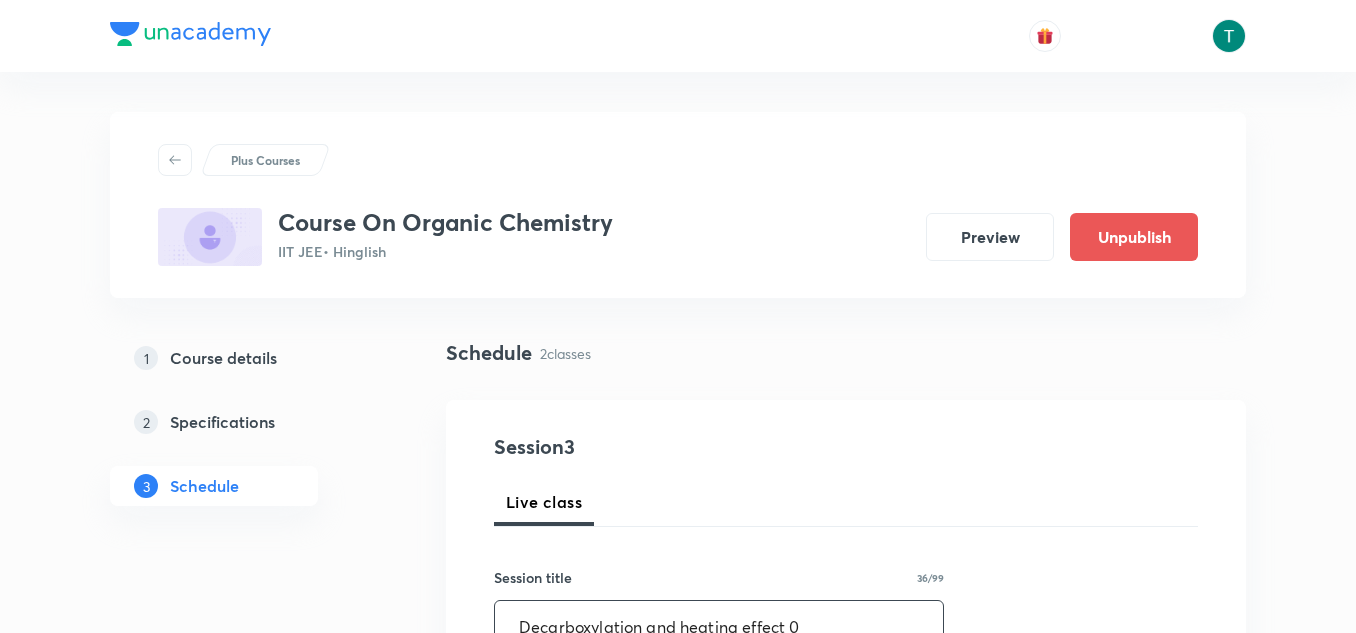 scroll, scrollTop: 323, scrollLeft: 0, axis: vertical 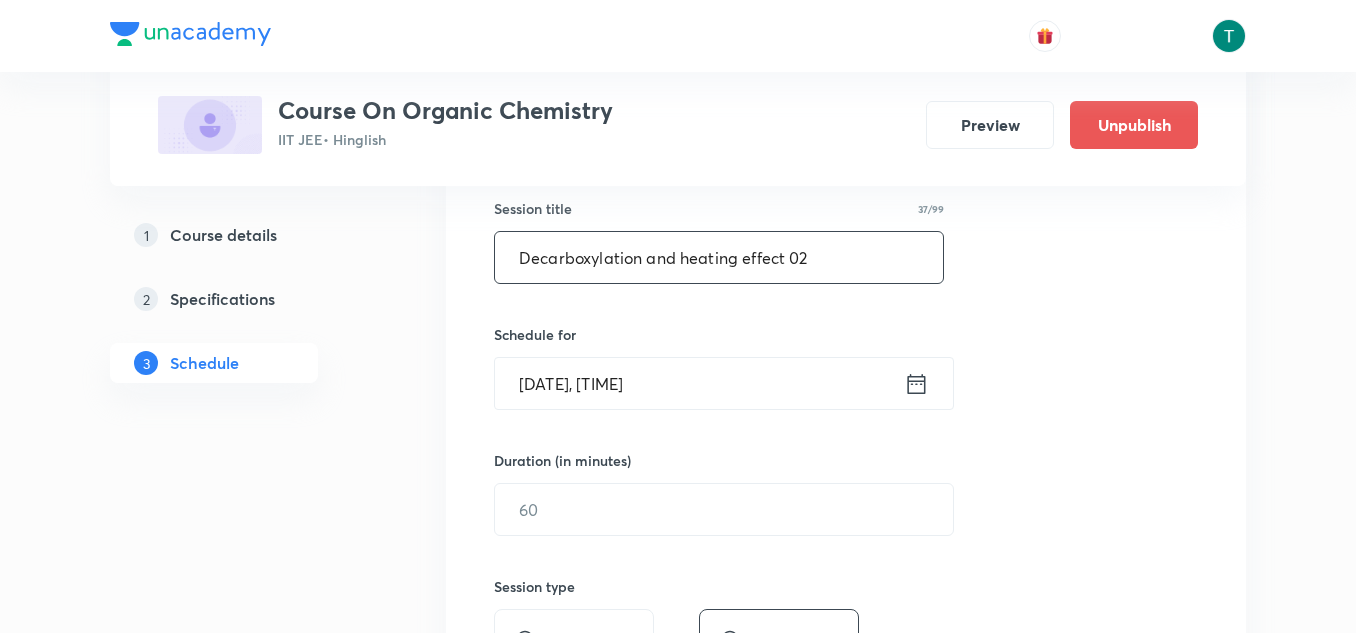 type on "Decarboxylation and heating effect 02" 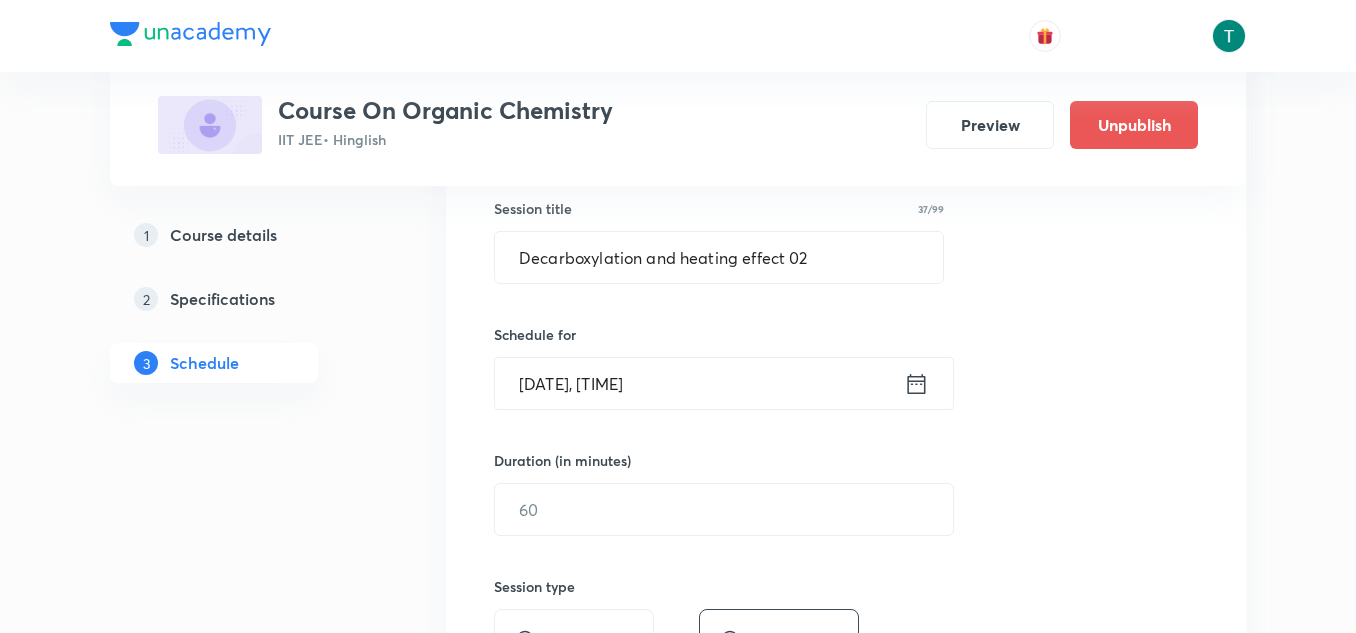 click on "[DATE], [TIME]" at bounding box center (699, 383) 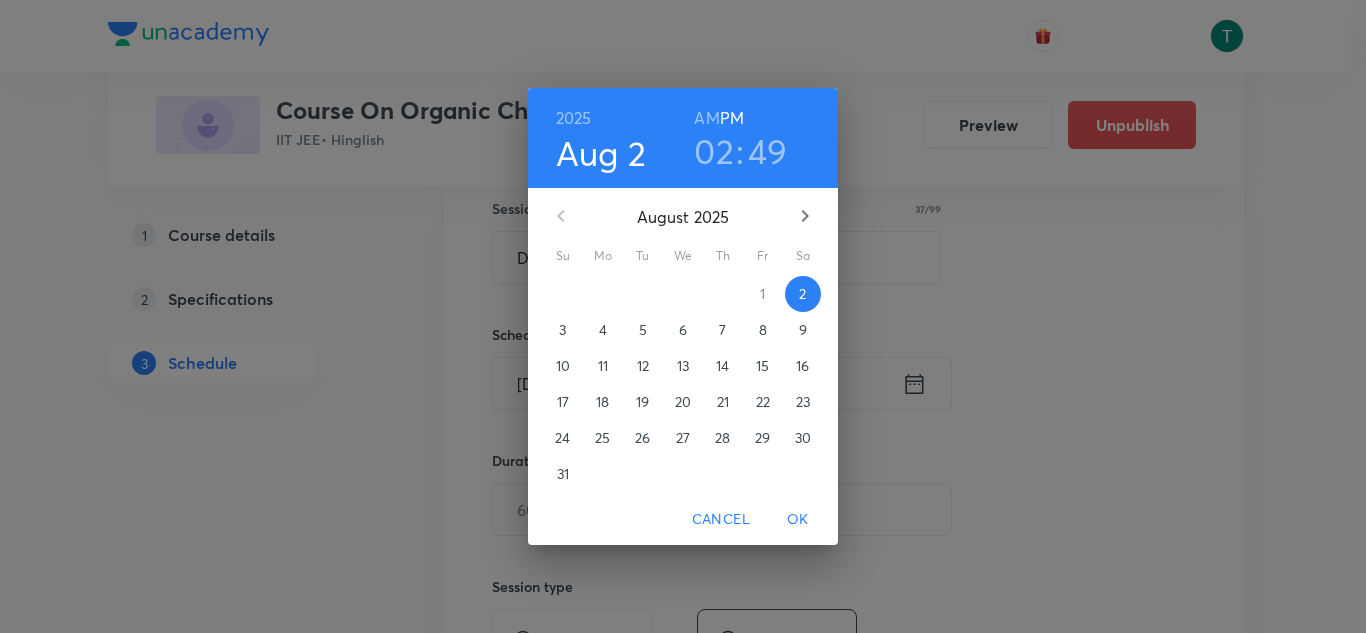 click on "02" at bounding box center (714, 151) 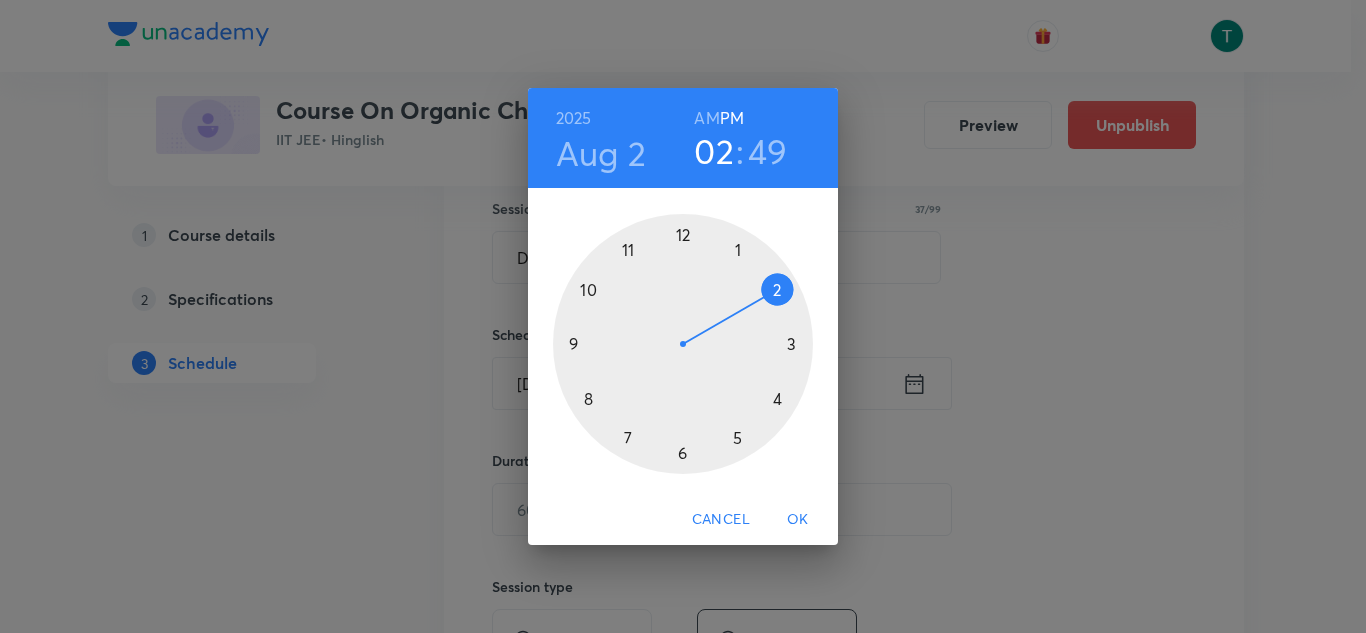click on "AM" at bounding box center [706, 118] 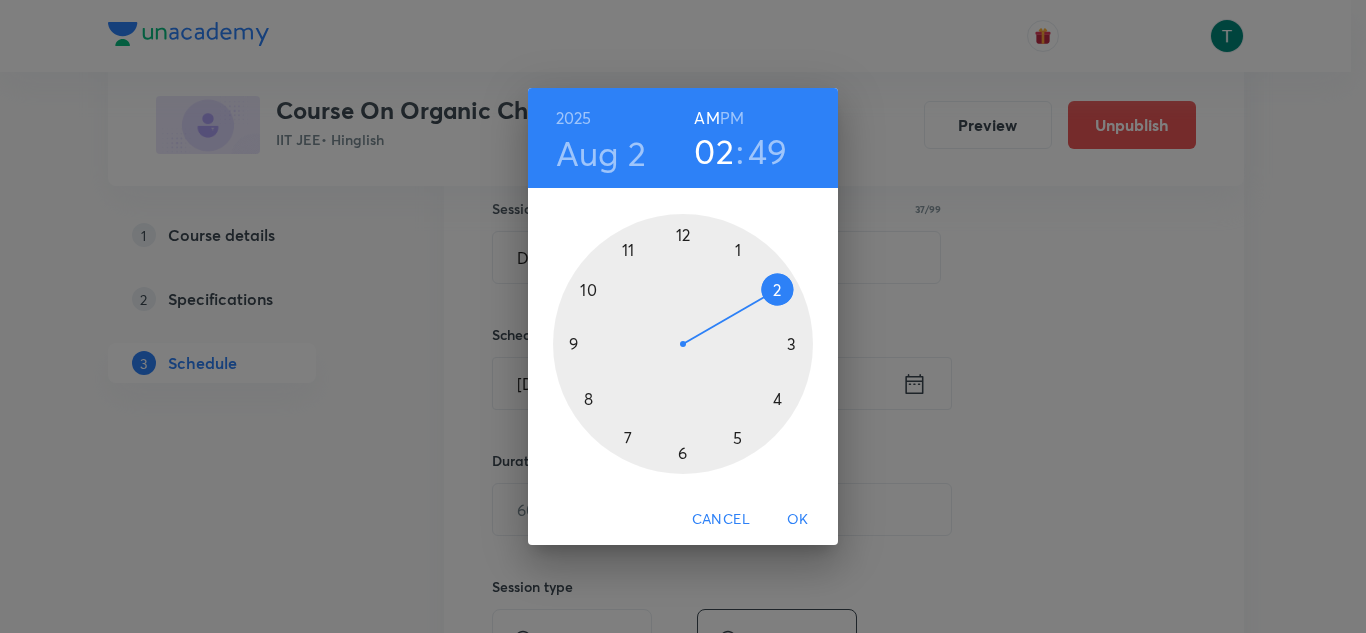 click at bounding box center [683, 344] 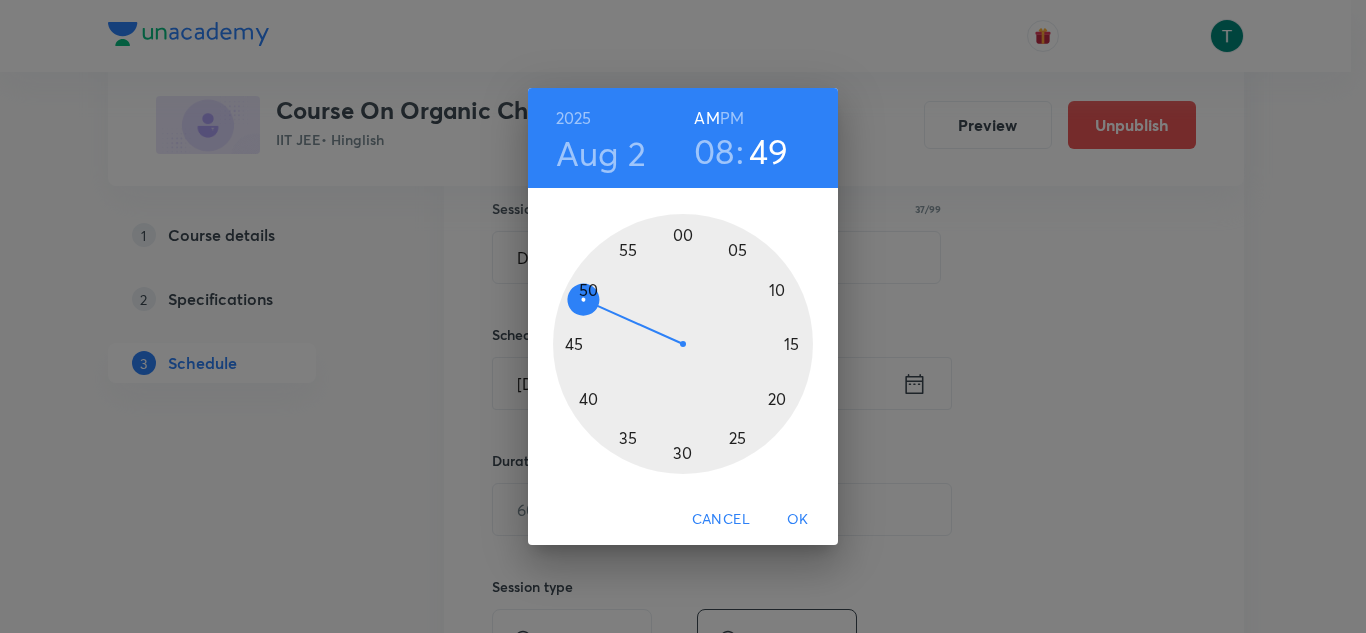 click at bounding box center (683, 344) 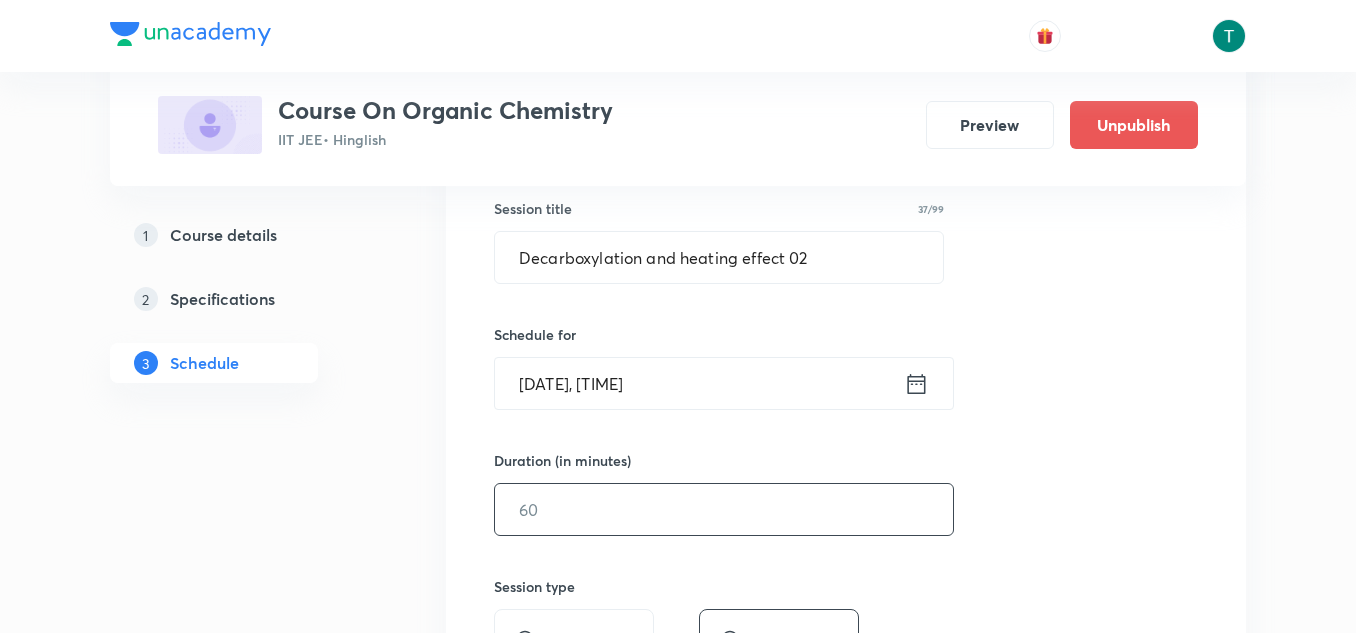 click at bounding box center [724, 509] 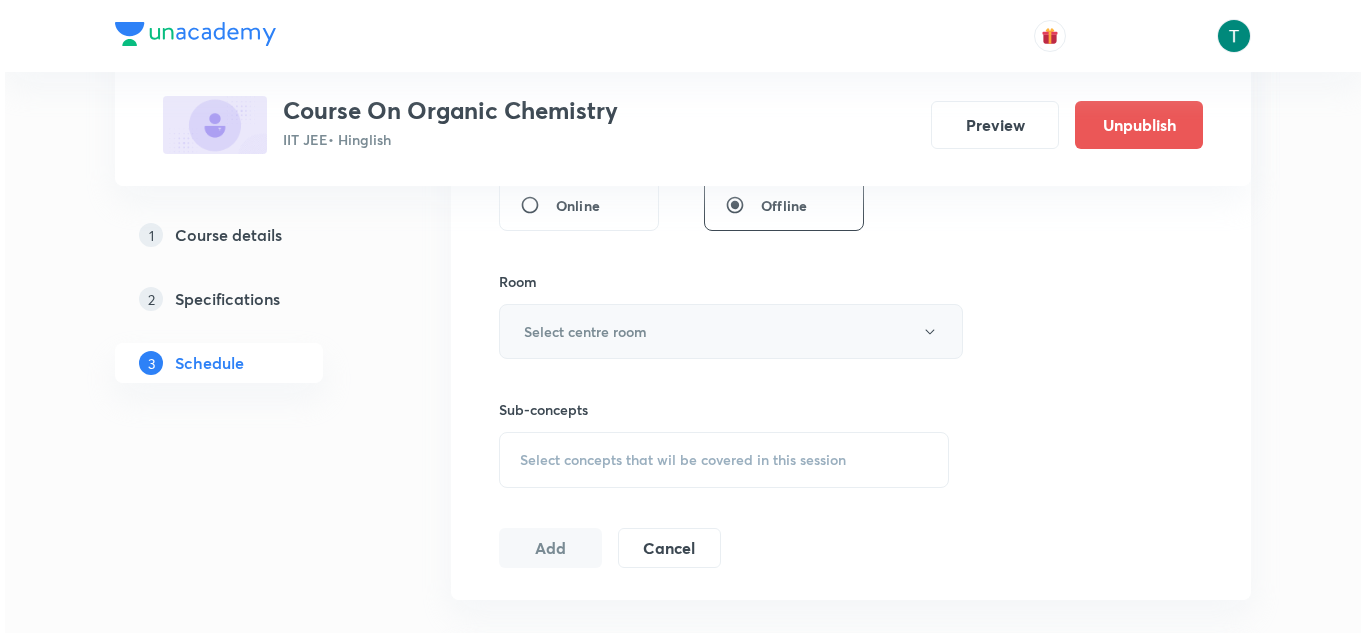 scroll, scrollTop: 804, scrollLeft: 0, axis: vertical 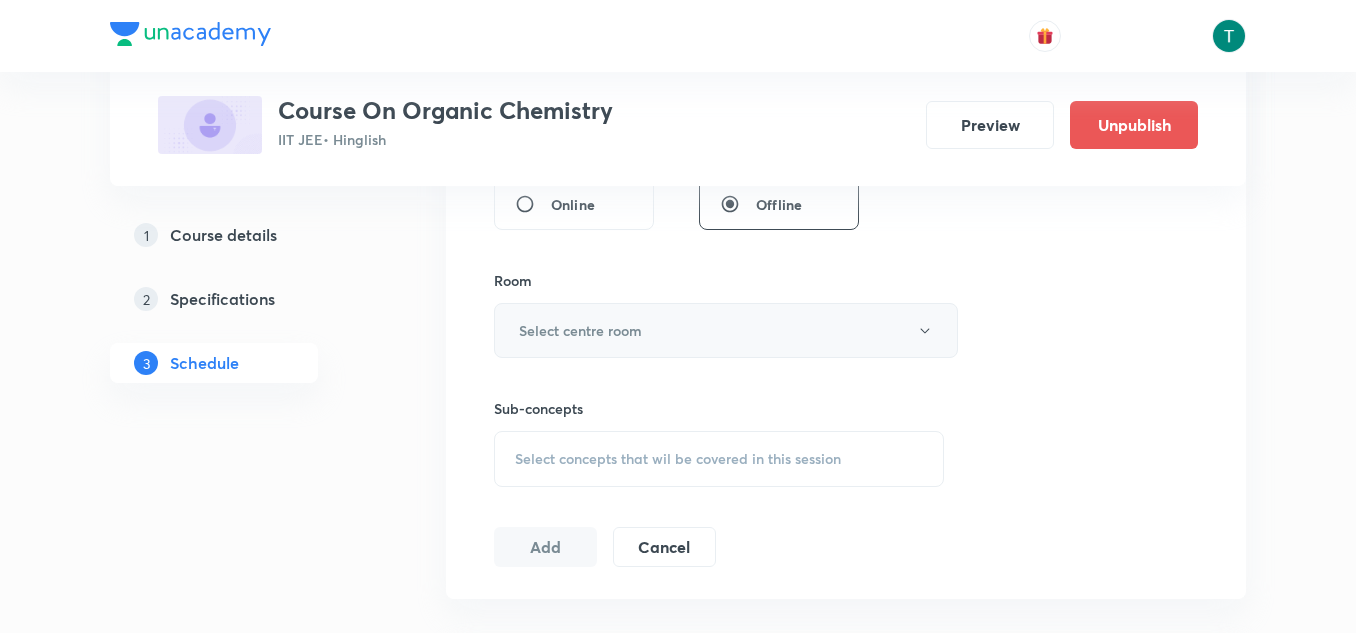 type on "90" 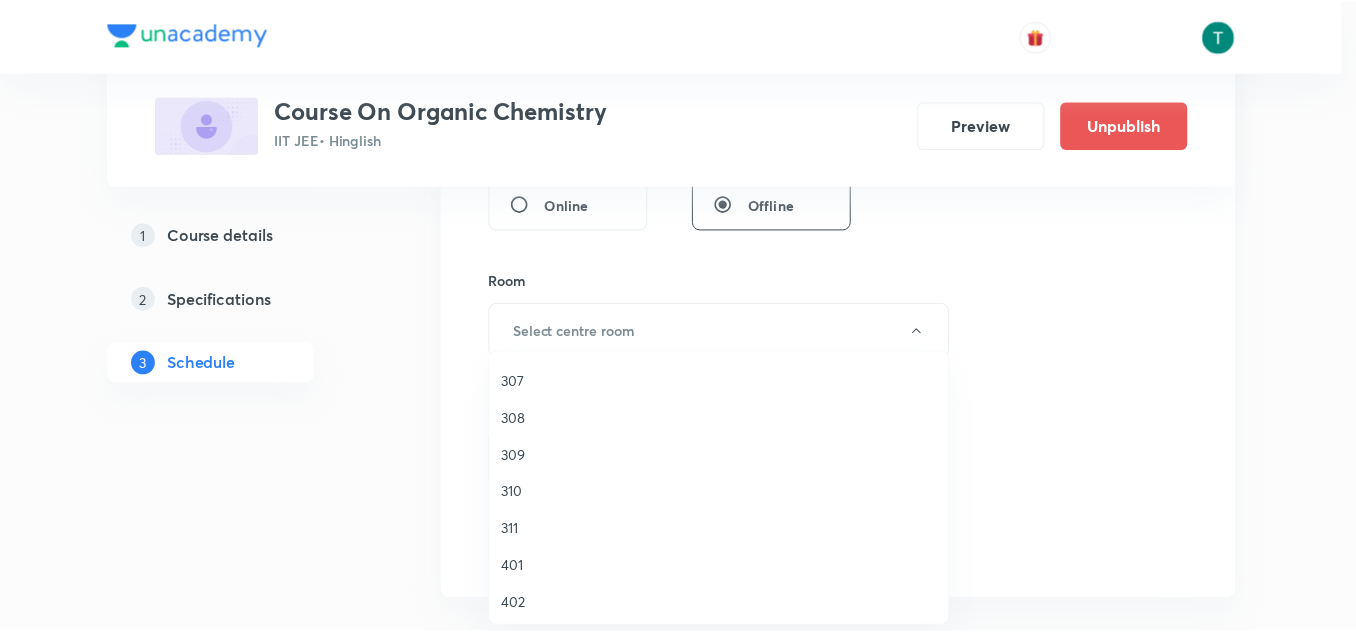 scroll, scrollTop: 225, scrollLeft: 0, axis: vertical 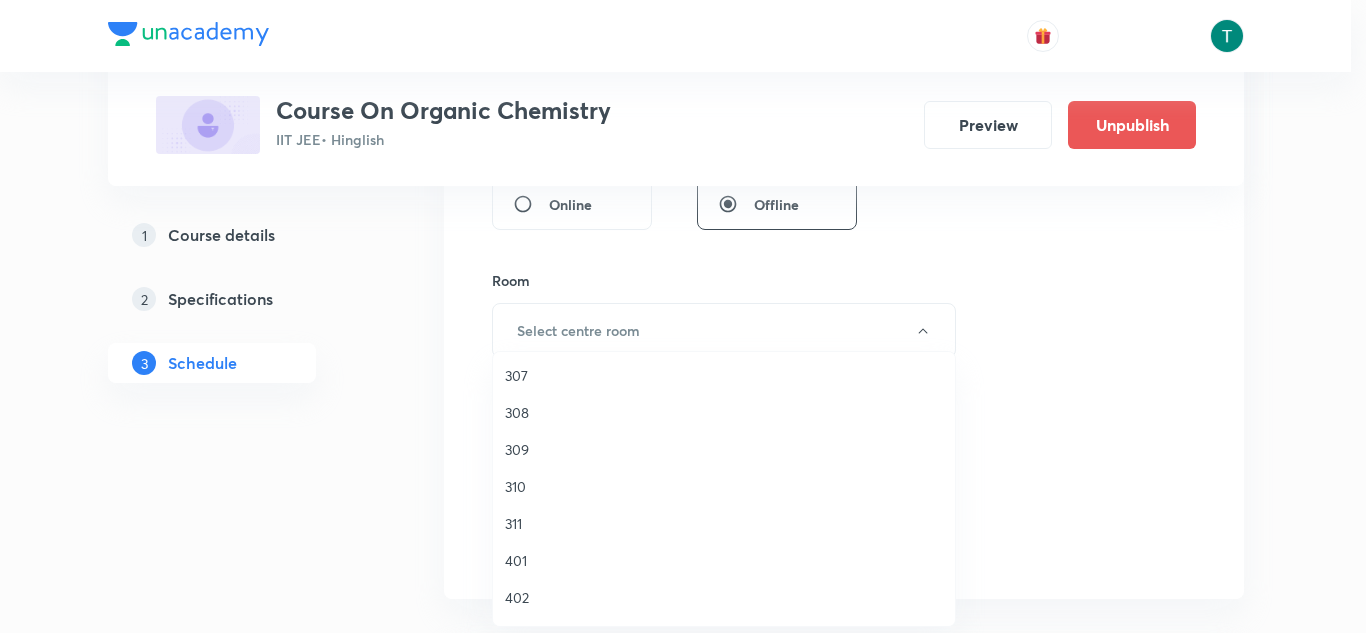 click on "311" at bounding box center [724, 523] 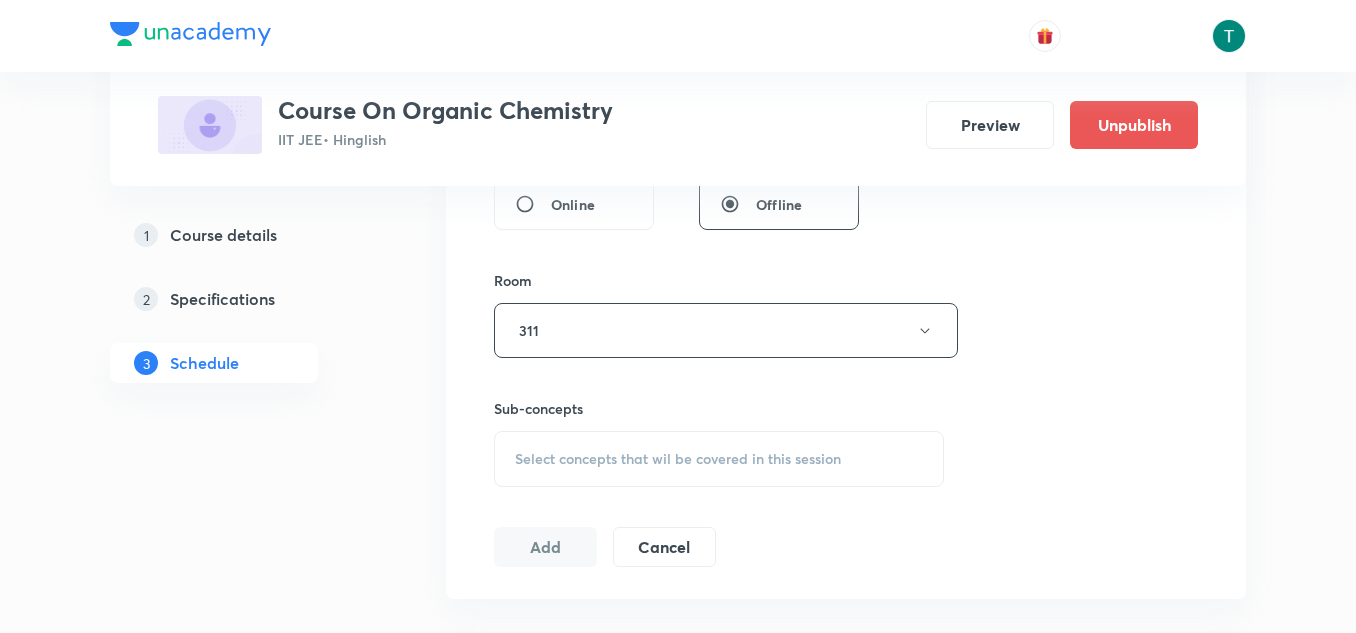 click on "Select concepts that wil be covered in this session" at bounding box center (719, 459) 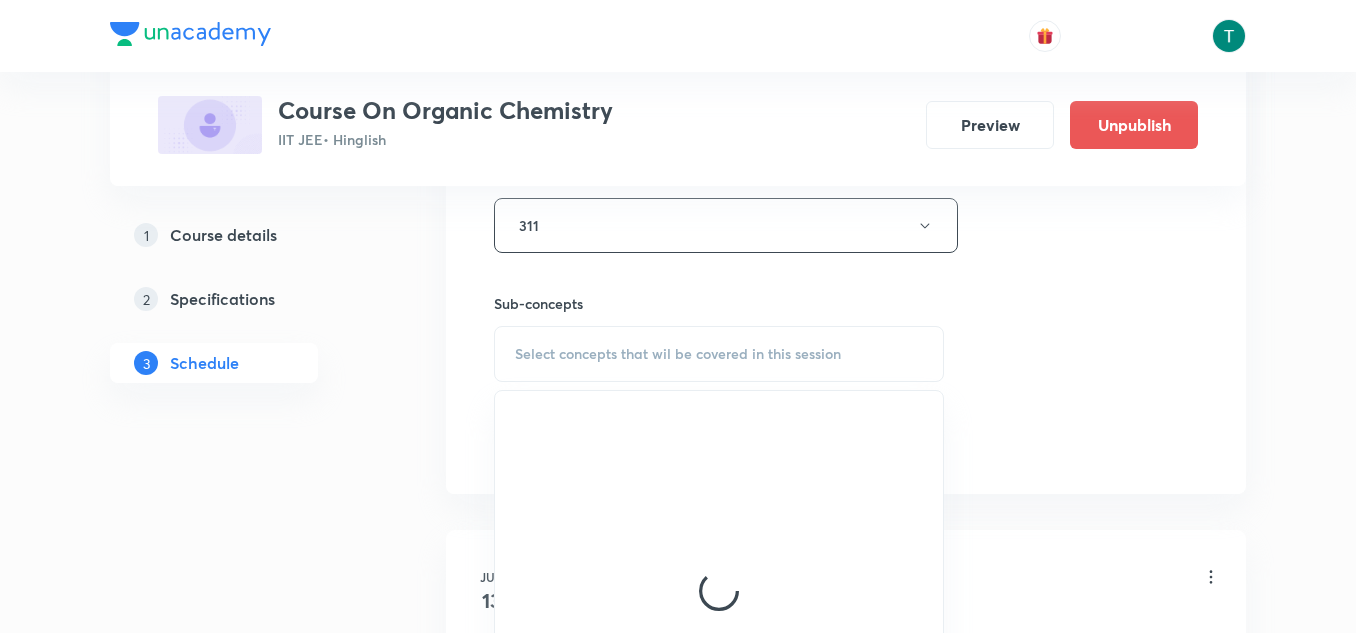 scroll, scrollTop: 911, scrollLeft: 0, axis: vertical 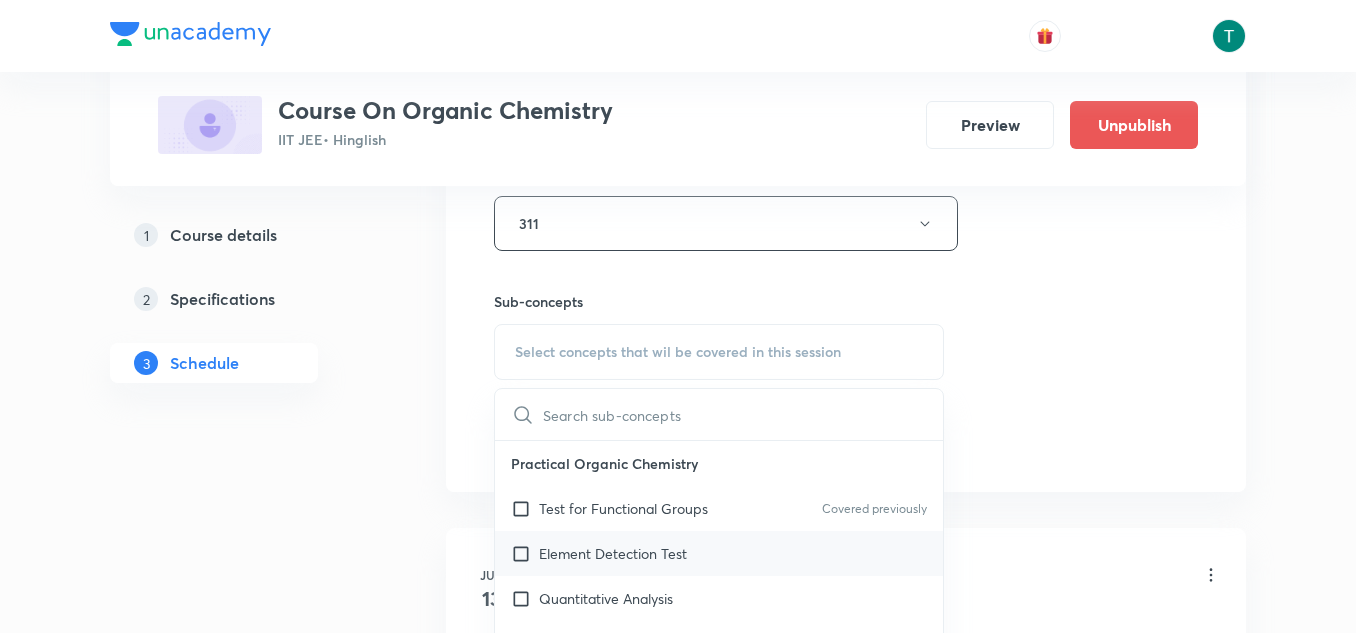 click on "Element Detection Test" at bounding box center [613, 553] 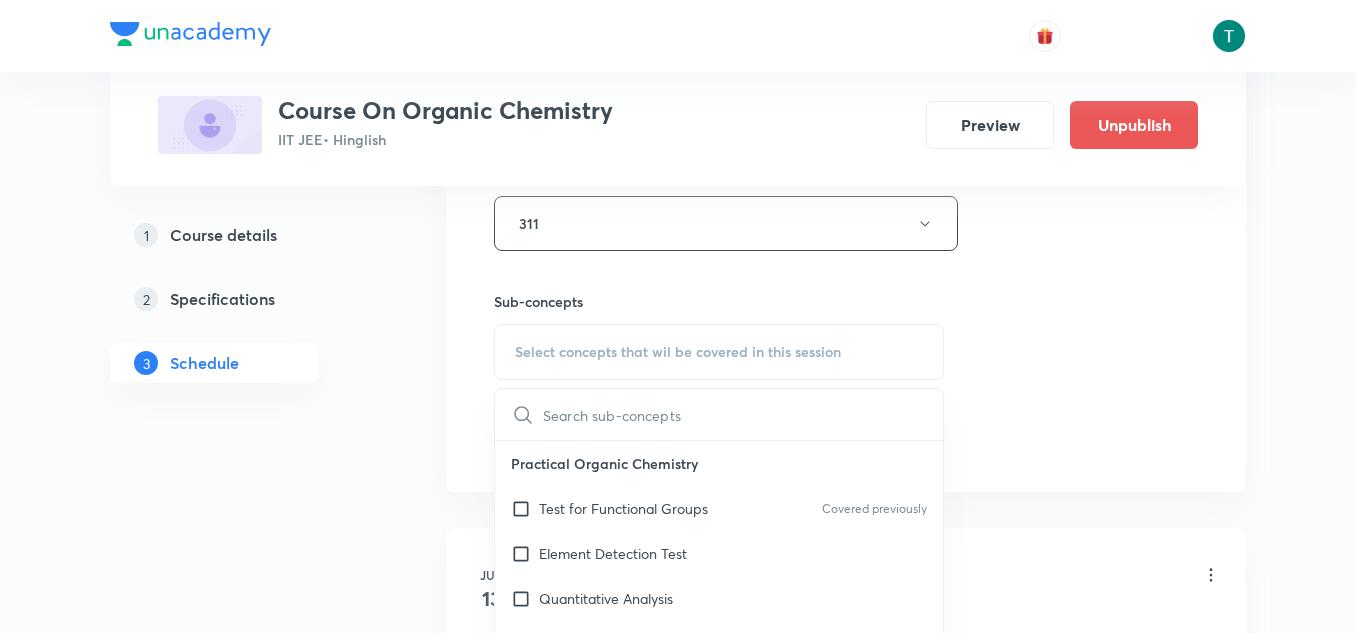 checkbox on "true" 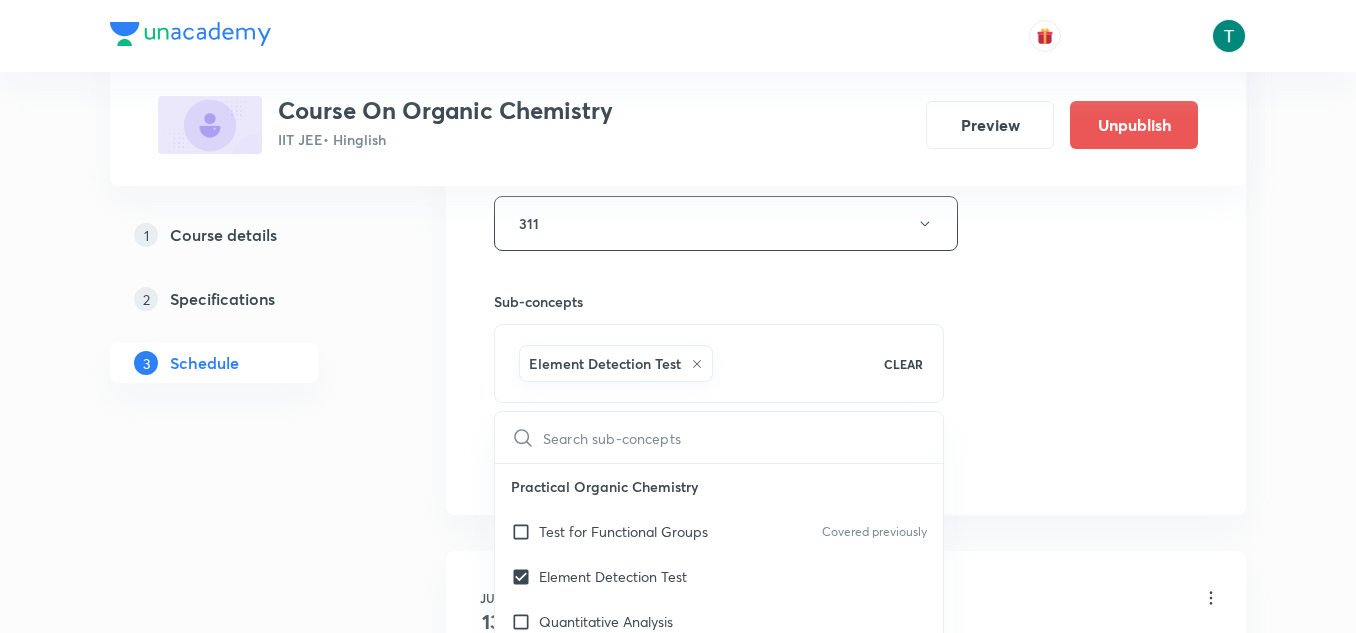 click on "Plus Courses Course On Organic Chemistry IIT JEE  • Hinglish Preview Unpublish 1 Course details 2 Specifications 3 Schedule Schedule 2  classes Session  3 Live class Session title 37/99 Decarboxylation and heating effect 02 ​ Schedule for Aug 2, 2025, 8:40 AM ​ Duration (in minutes) 90 ​   Session type Online Offline Room 311 Sub-concepts Element Detection Test CLEAR ​ Practical Organic Chemistry Test for Functional Groups Covered previously Element Detection Test Quantitative Analysis Distillation IUPAC Naming of Organic Compounds Classification Of Organic Compounds Naming Of Saturated Hydrocarbons Naming Of Unsaturated Hydrocarbons Naming Of Cyclic Hydrocarbons Naming Of Compounds Containing Functional Groups Naming Of Aromatic Compounds Degree Of Unsaturation Structural Isomerism Basics of Molecule Presentation IUPAC Naming General Organic Chemistry  Existence Of Carbenes Introduction: How Radicals  Form And How They React Reactions And Their Mechanisms Formation Of Carbenes Atomic Structure Add" at bounding box center (678, 95) 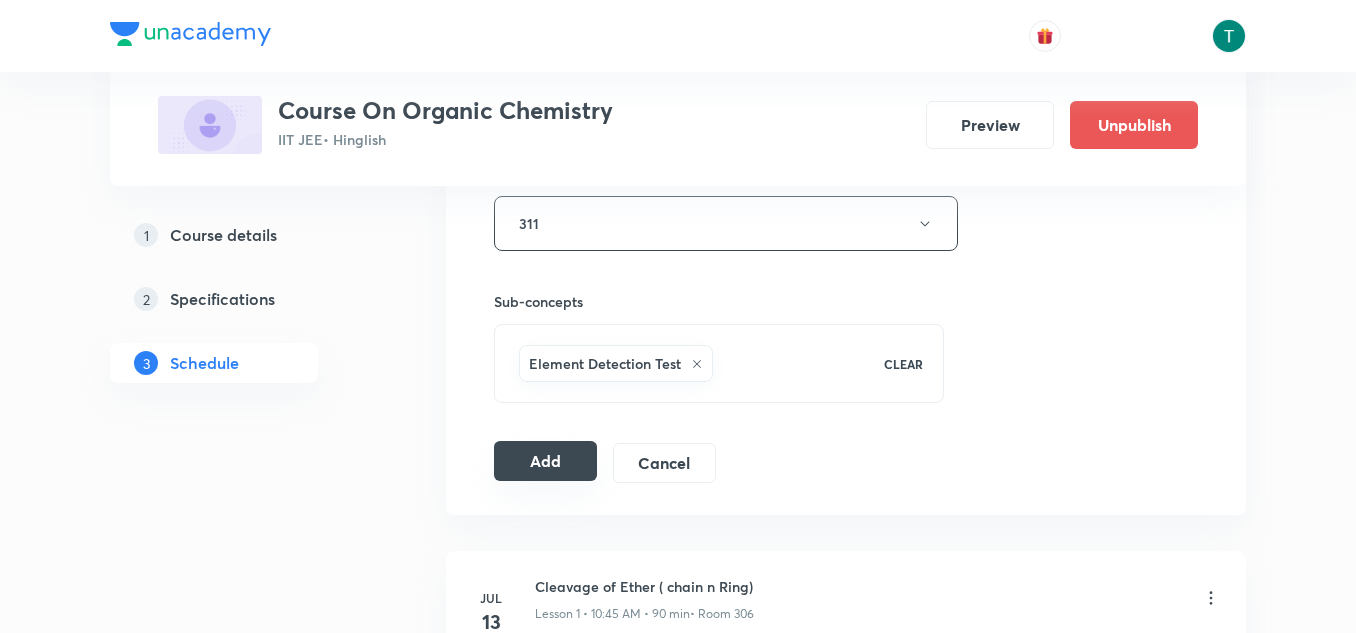 click on "Add" at bounding box center [545, 461] 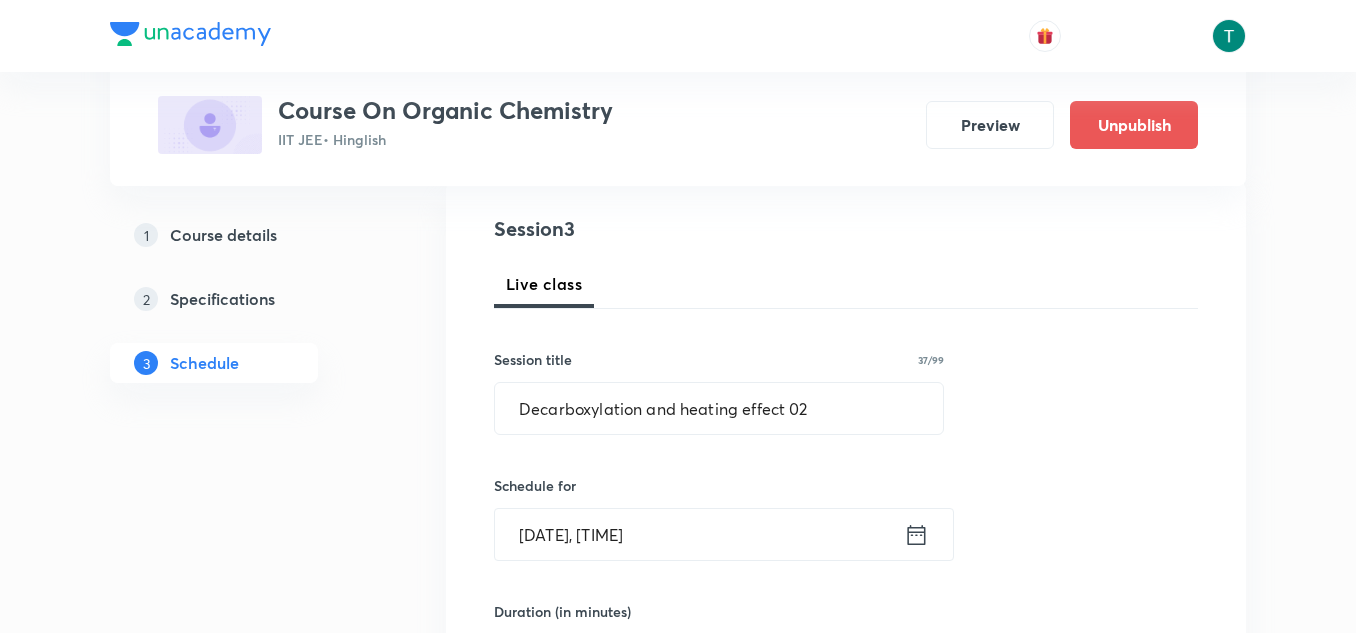 scroll, scrollTop: 62, scrollLeft: 0, axis: vertical 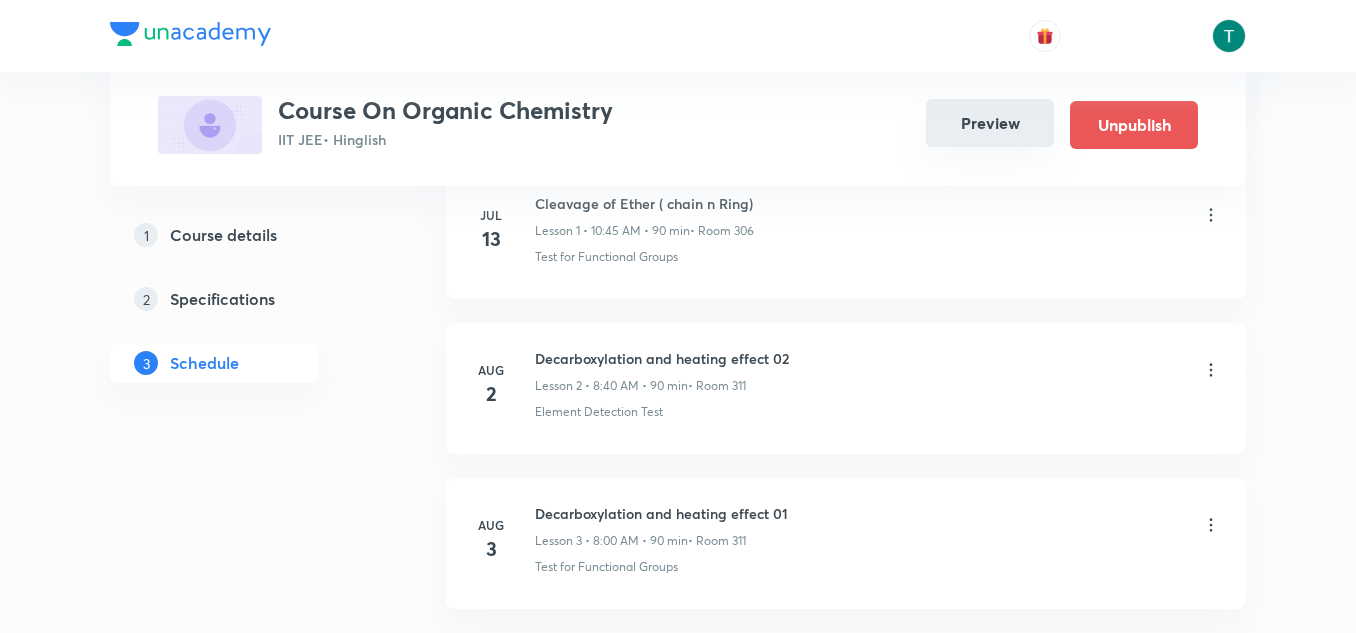 click on "Preview" at bounding box center (990, 123) 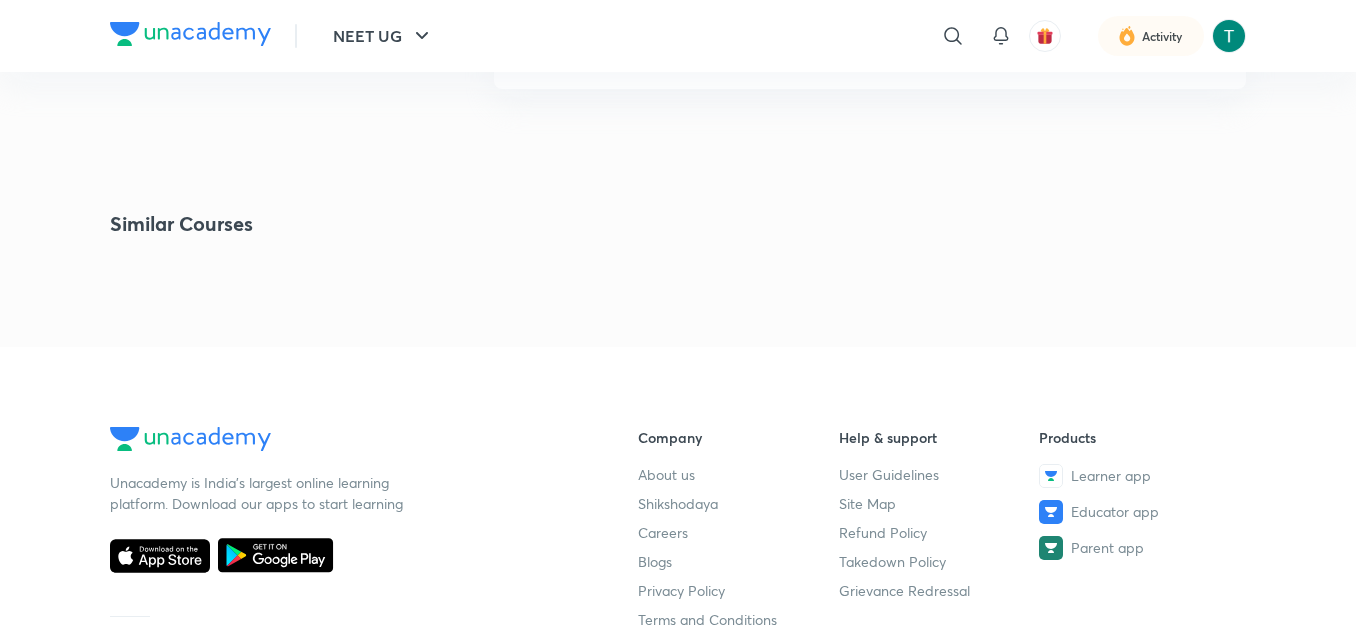 scroll, scrollTop: 0, scrollLeft: 0, axis: both 